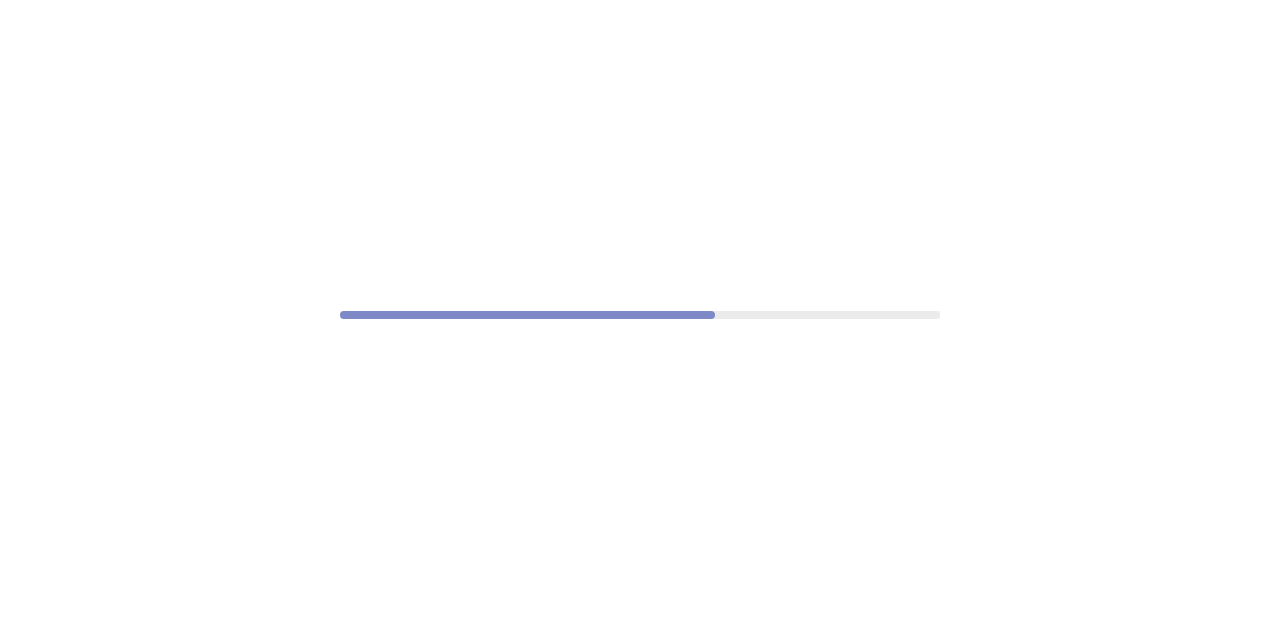 scroll, scrollTop: 0, scrollLeft: 0, axis: both 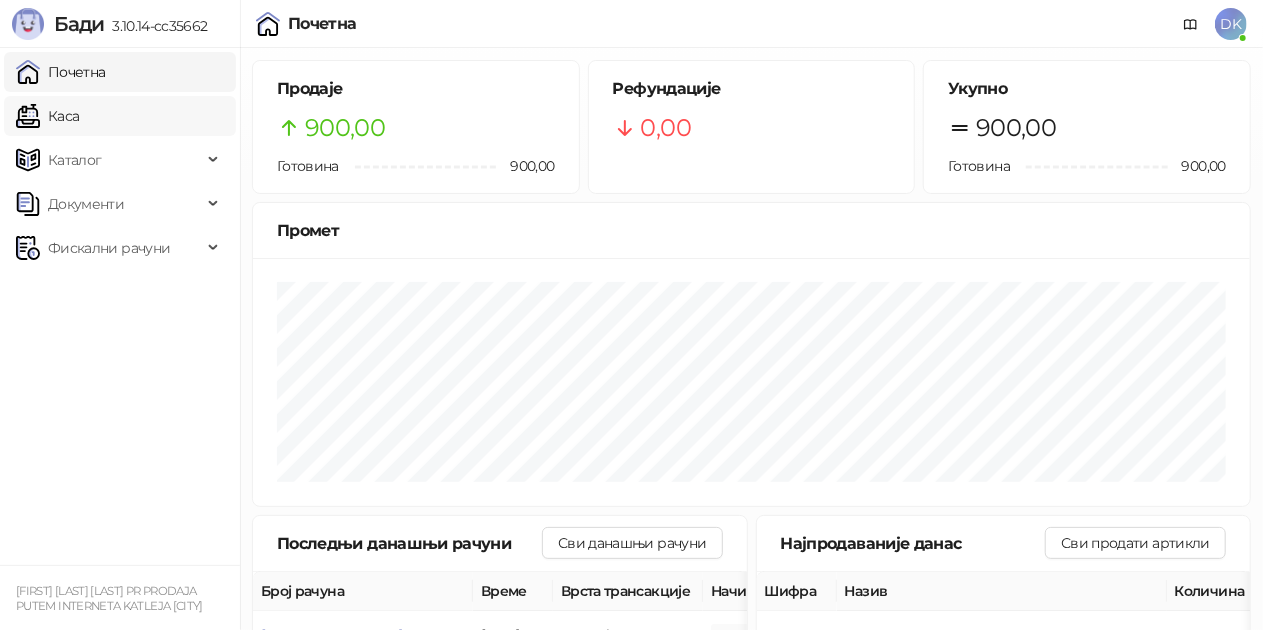 click on "Каса" at bounding box center (47, 116) 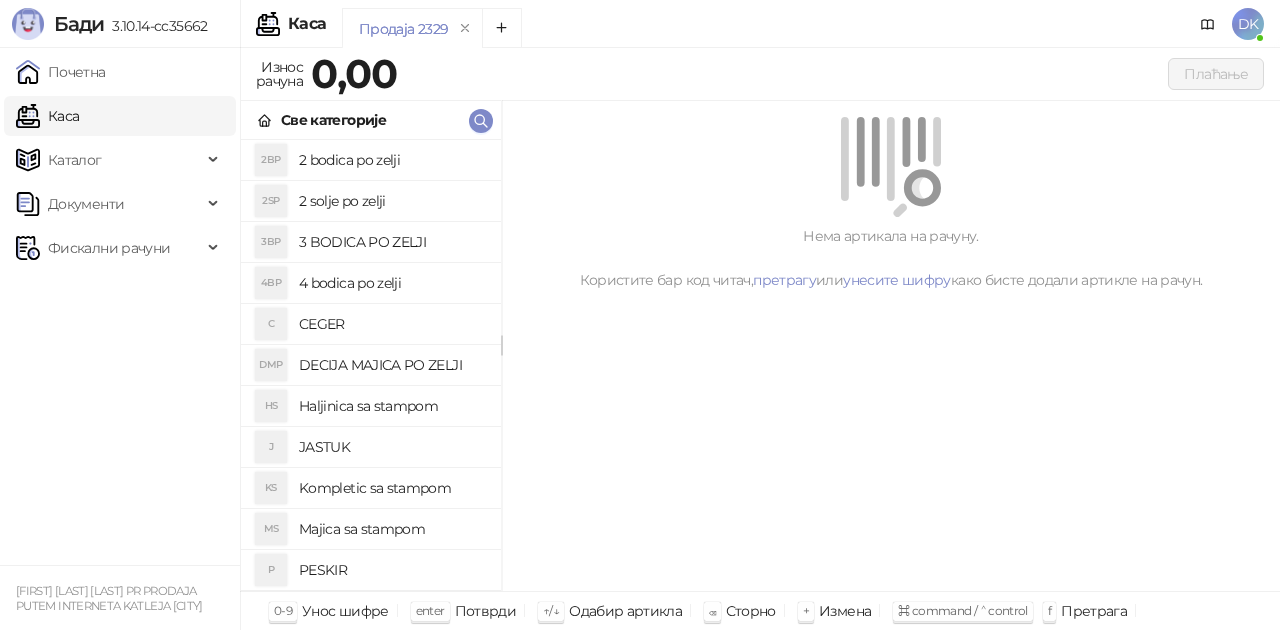 click on "Majica sa stampom" at bounding box center (392, 529) 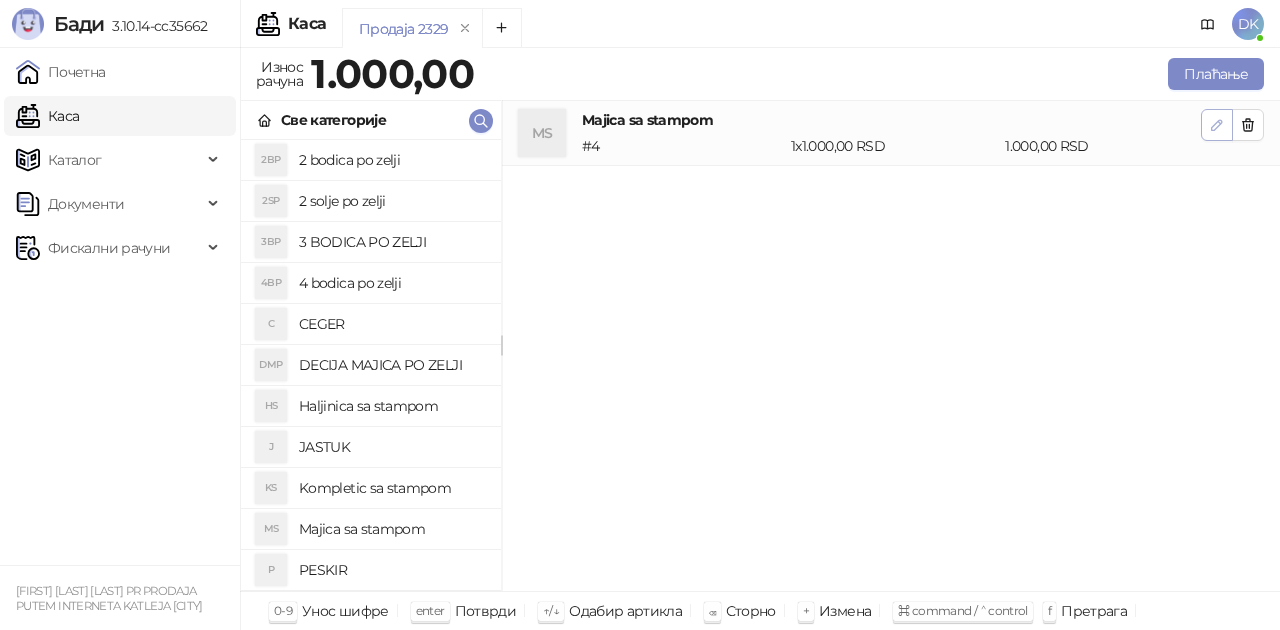 click 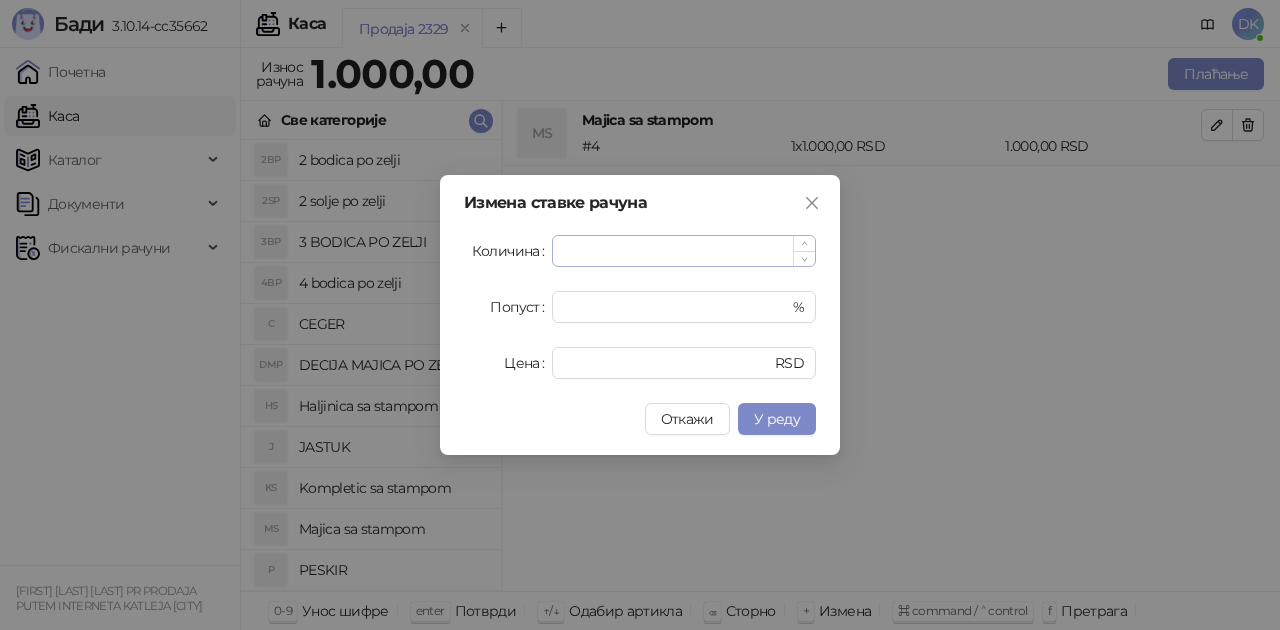 type on "*" 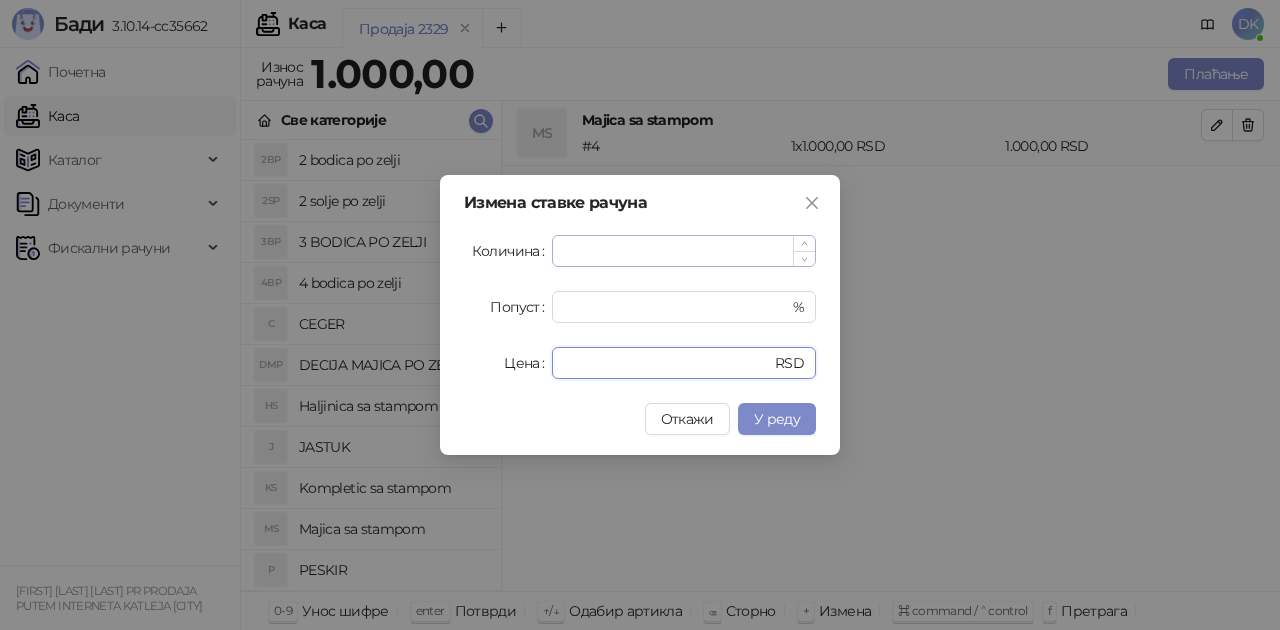 type on "****" 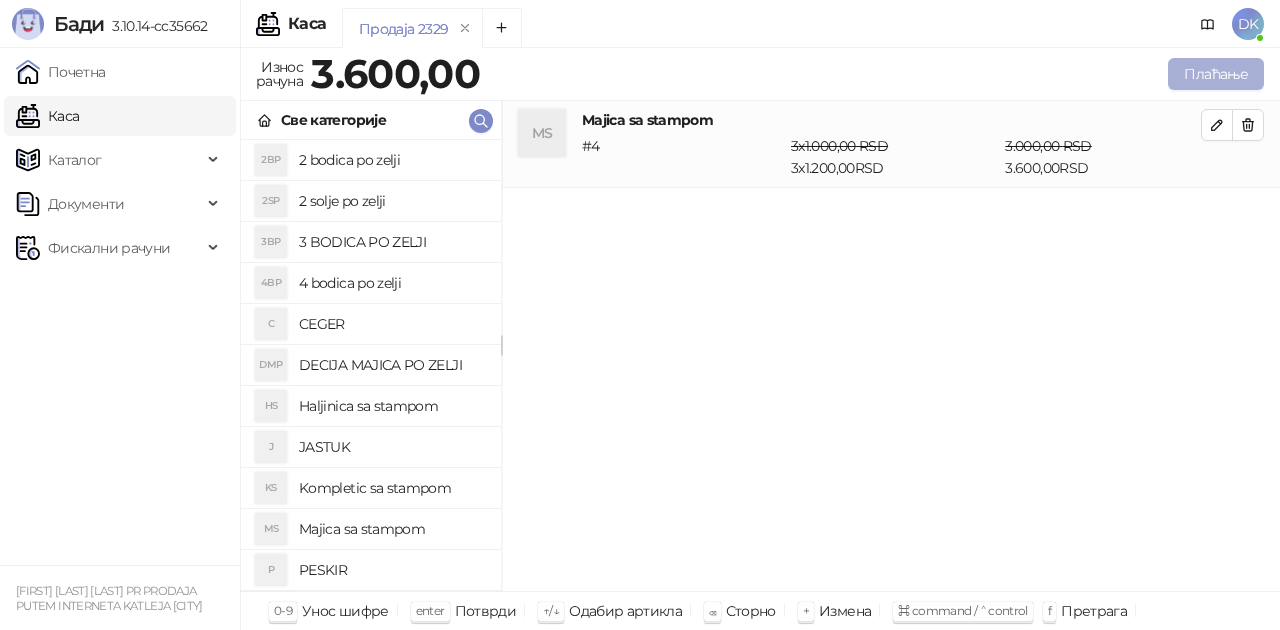 click on "Плаћање" at bounding box center (1216, 74) 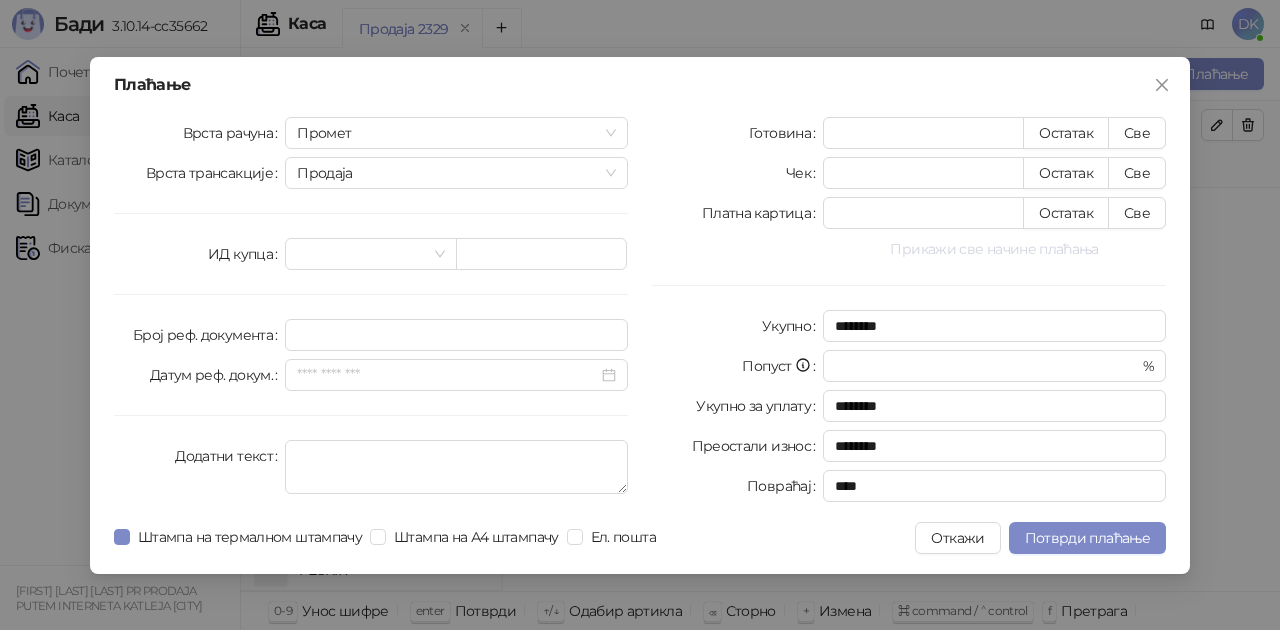 click on "Прикажи све начине плаћања" at bounding box center (994, 249) 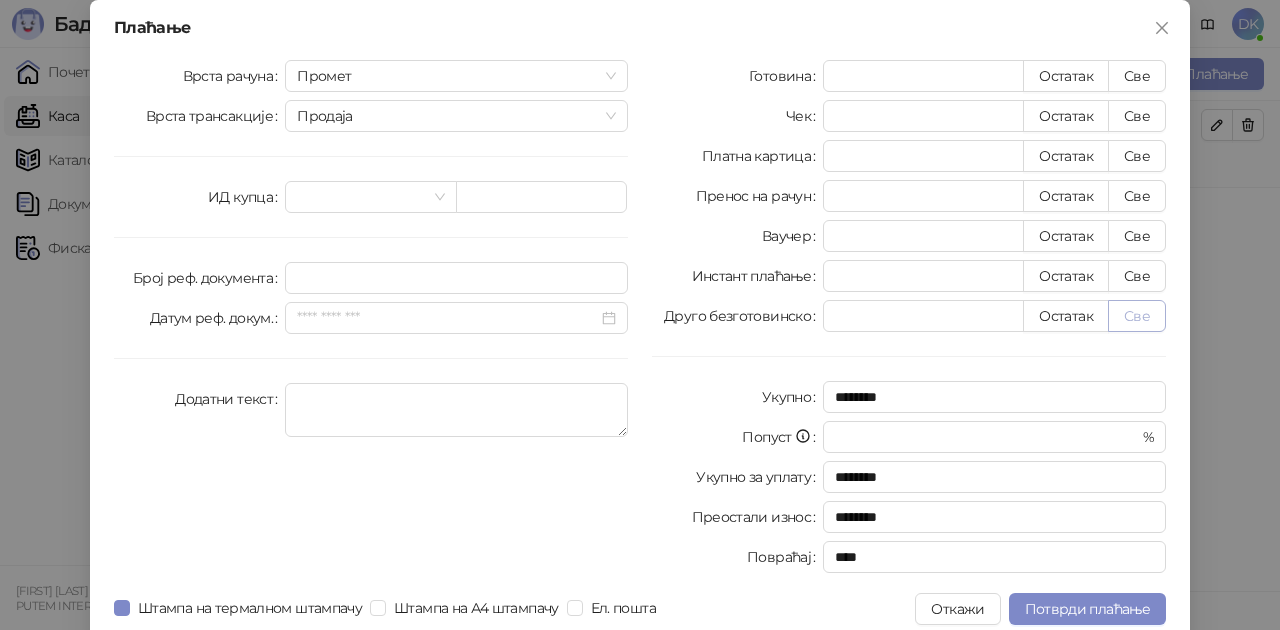 click on "Све" at bounding box center [1137, 316] 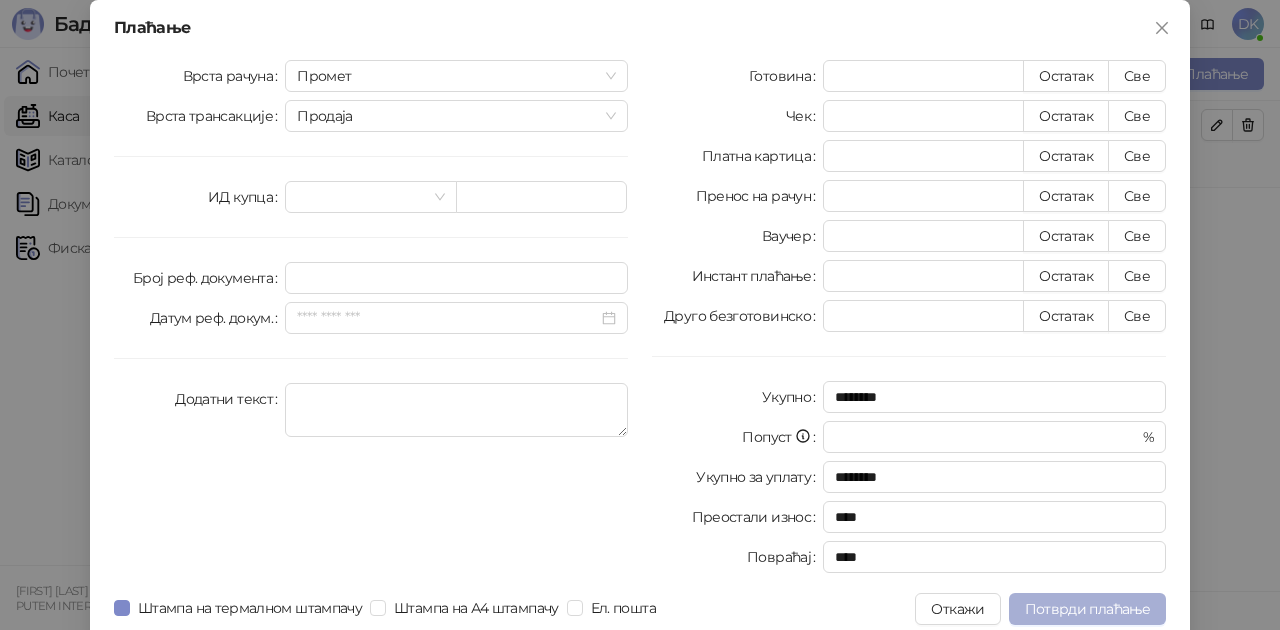 click on "Потврди плаћање" at bounding box center (1087, 609) 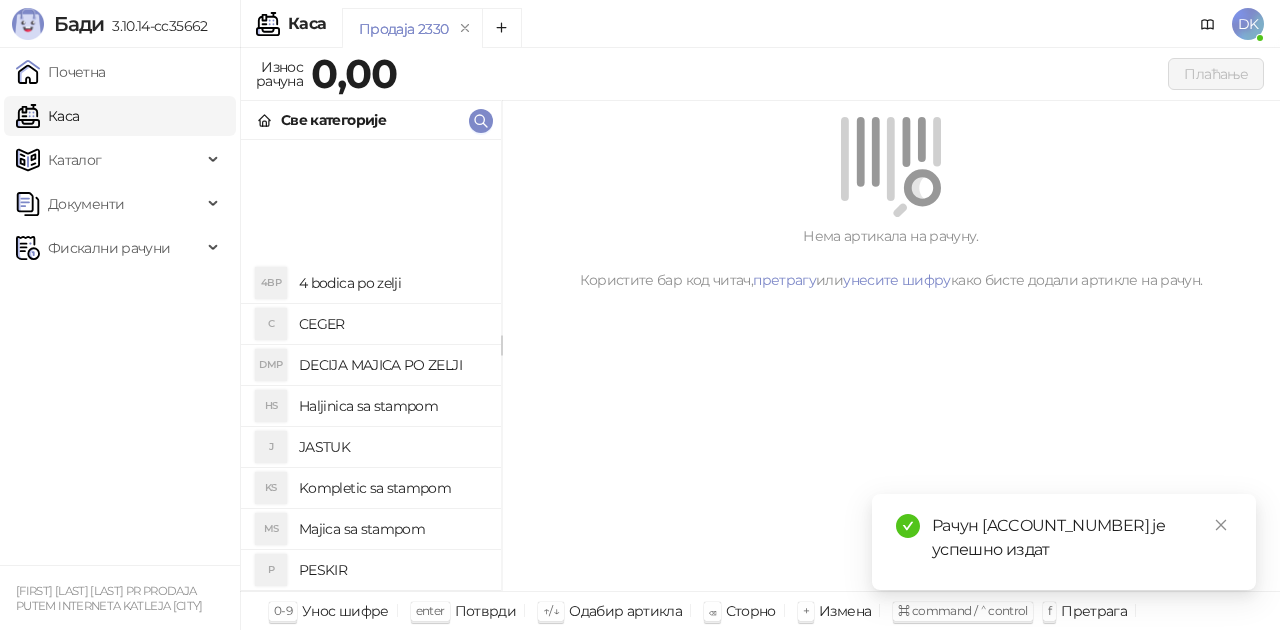scroll, scrollTop: 200, scrollLeft: 0, axis: vertical 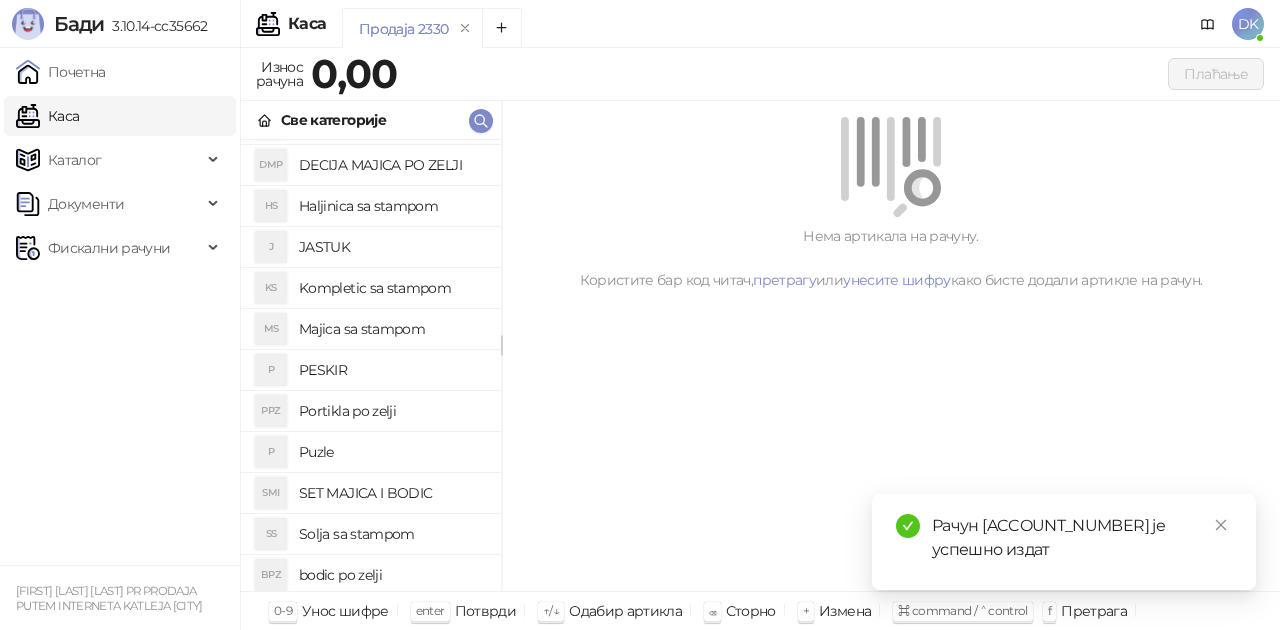 click on "SET MAJICA I BODIC" at bounding box center (392, 493) 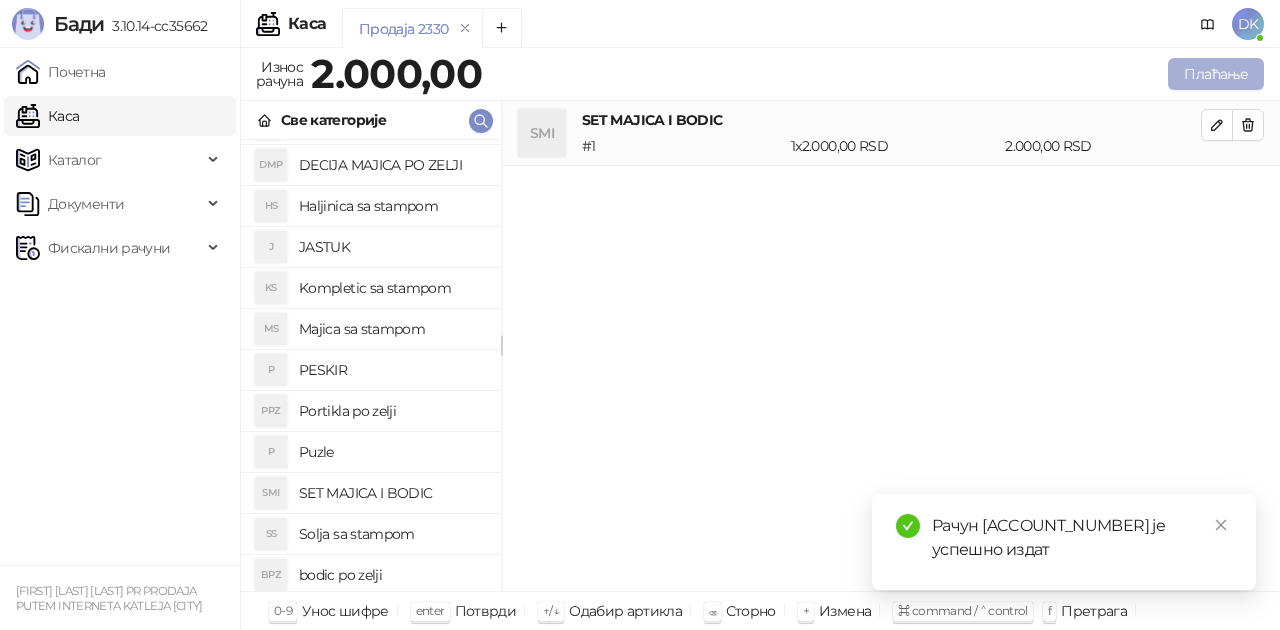 click on "Плаћање" at bounding box center (1216, 74) 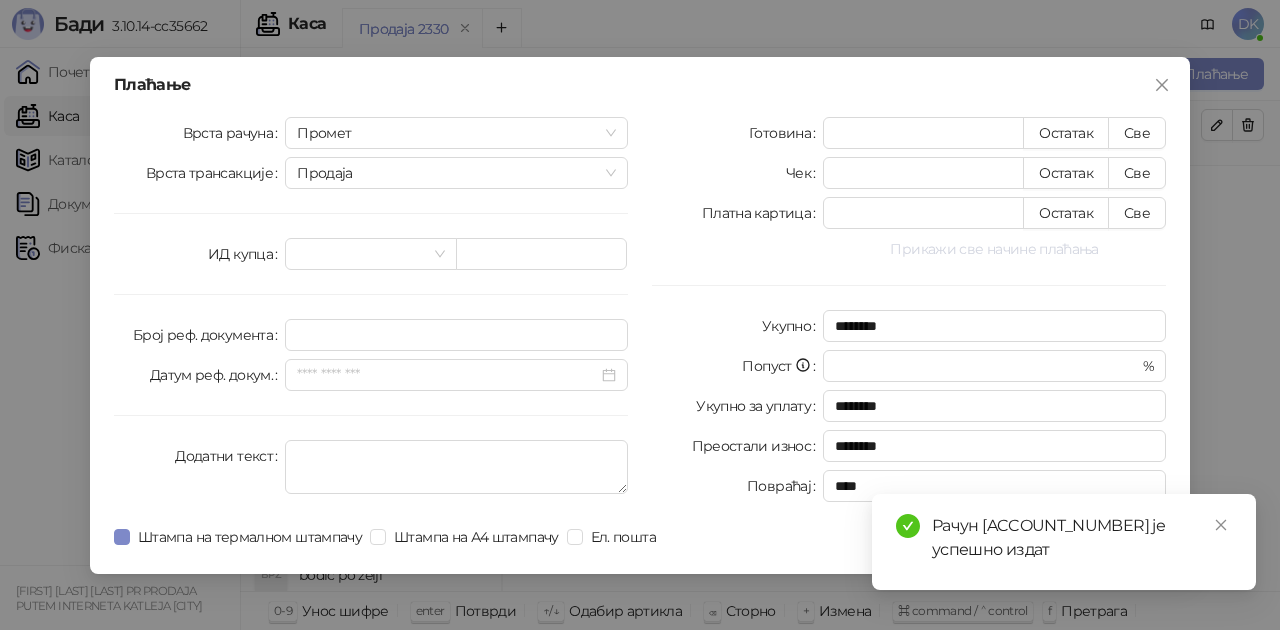 click on "Прикажи све начине плаћања" at bounding box center [994, 249] 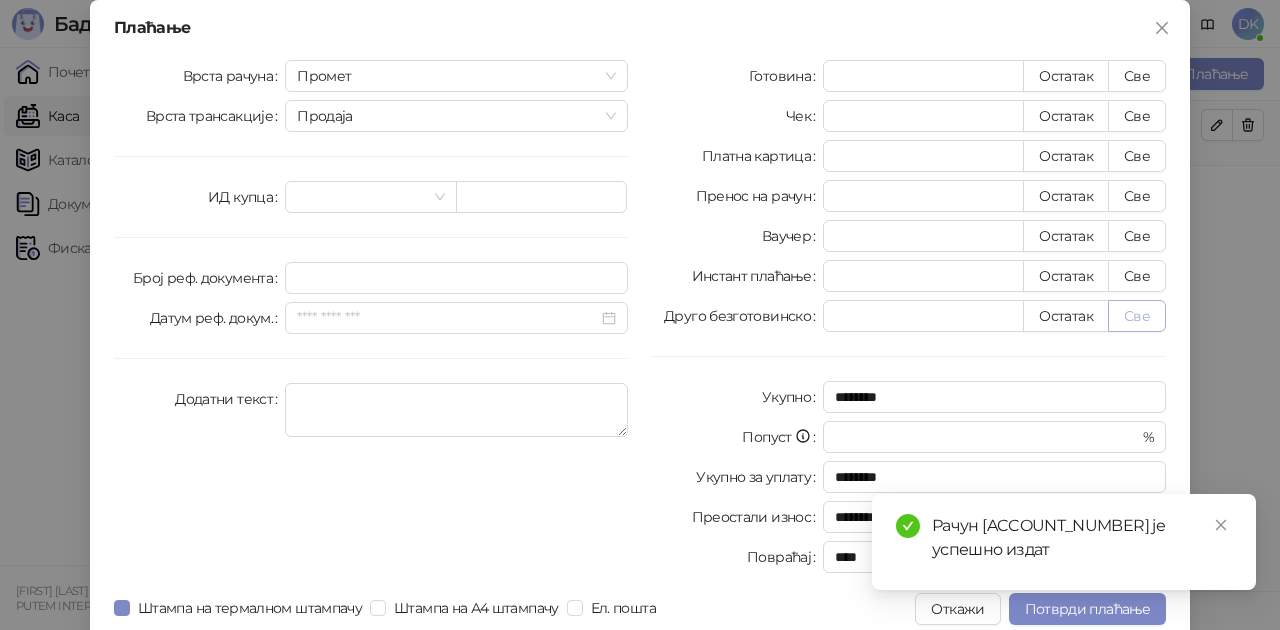 click on "Све" at bounding box center (1137, 316) 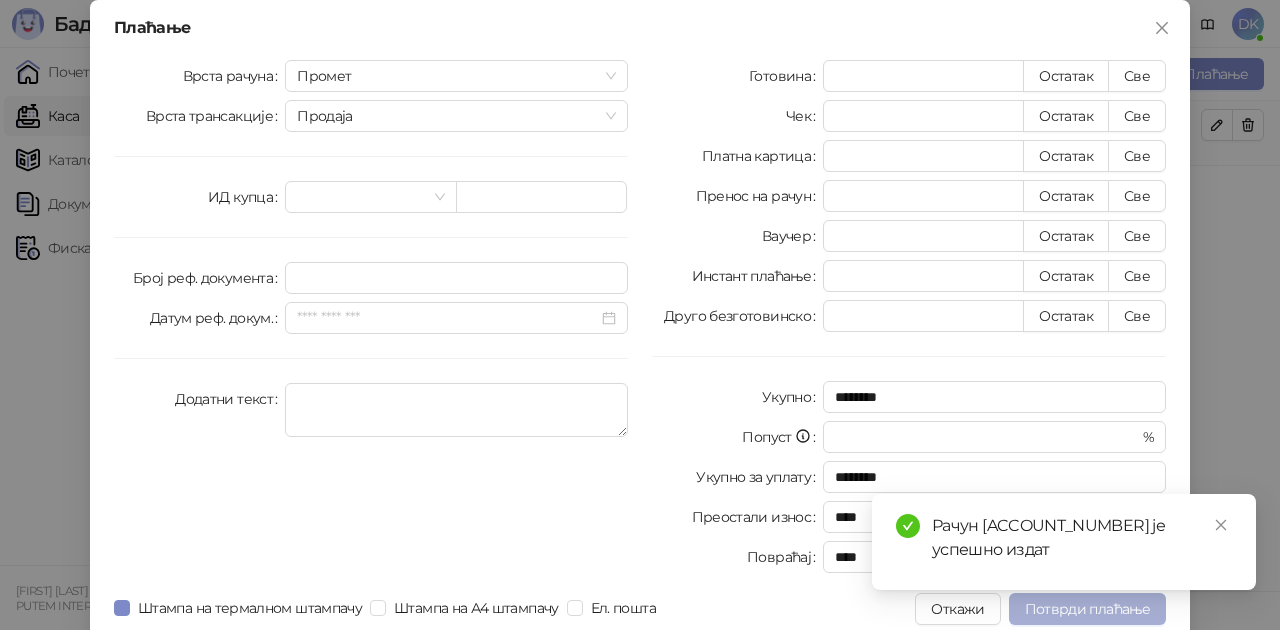 click on "Потврди плаћање" at bounding box center [1087, 609] 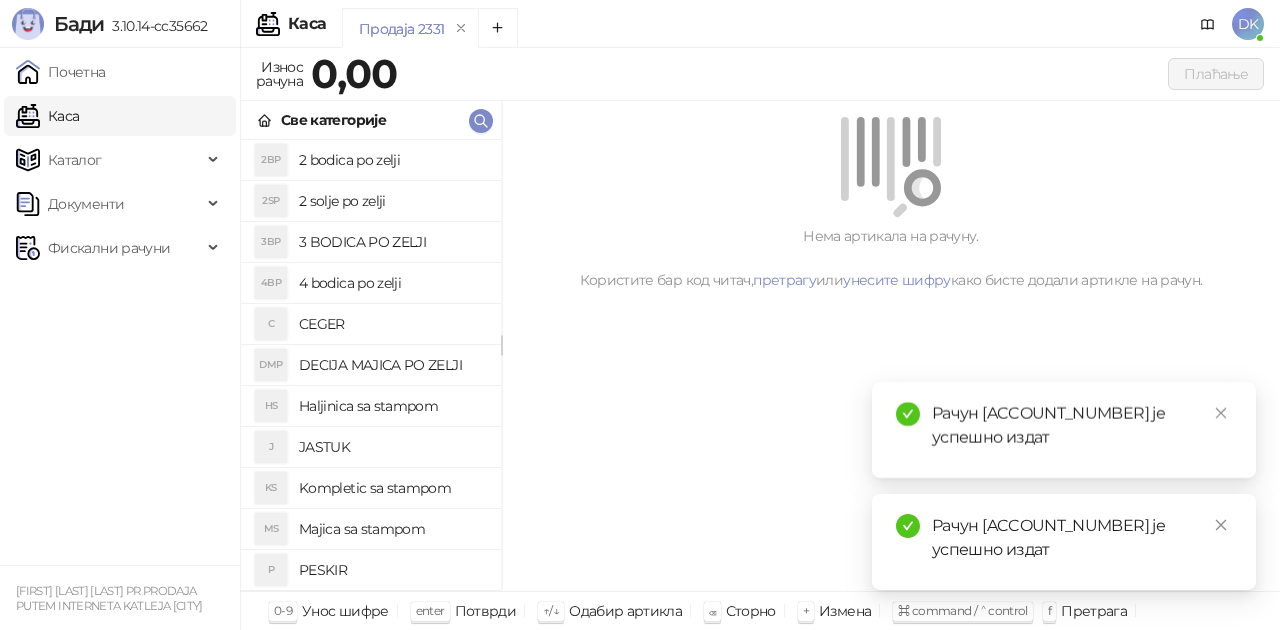 scroll, scrollTop: 100, scrollLeft: 0, axis: vertical 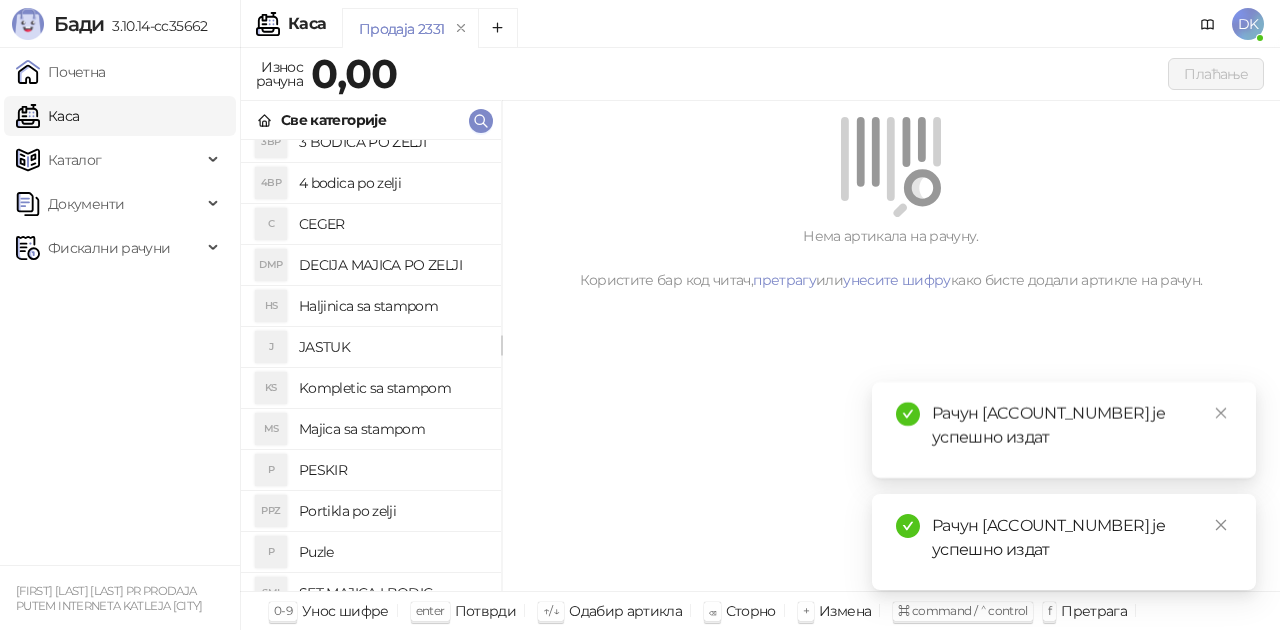 click on "Majica sa stampom" at bounding box center [392, 429] 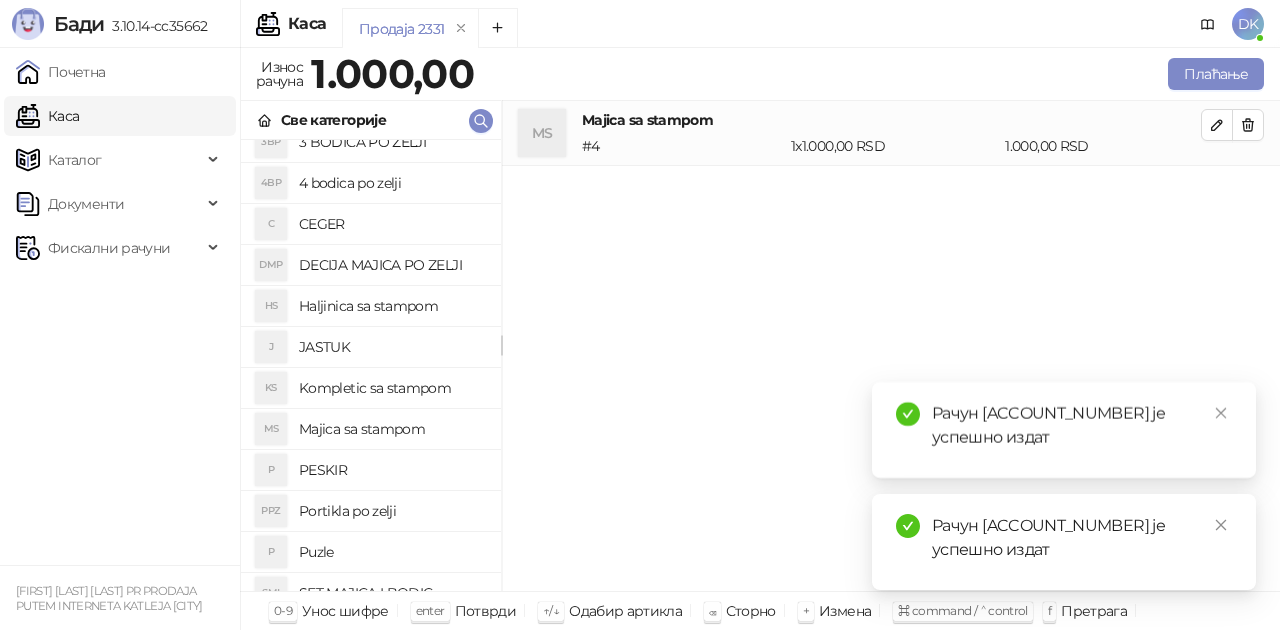 click on "Majica sa stampom" at bounding box center [891, 120] 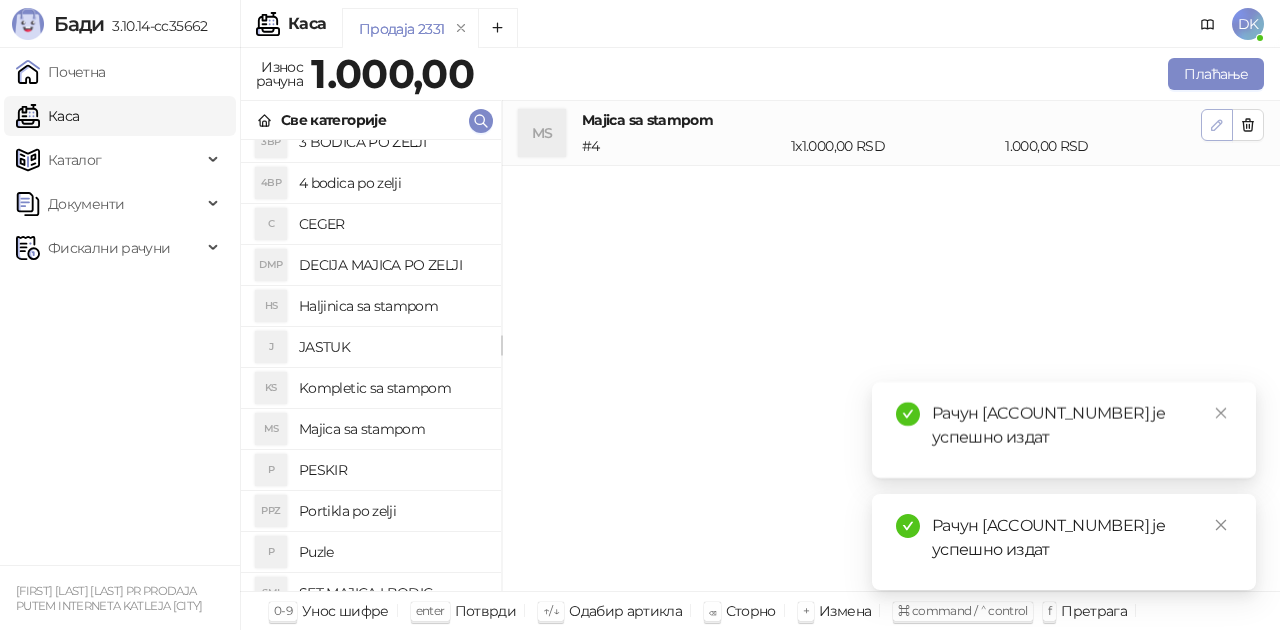 click 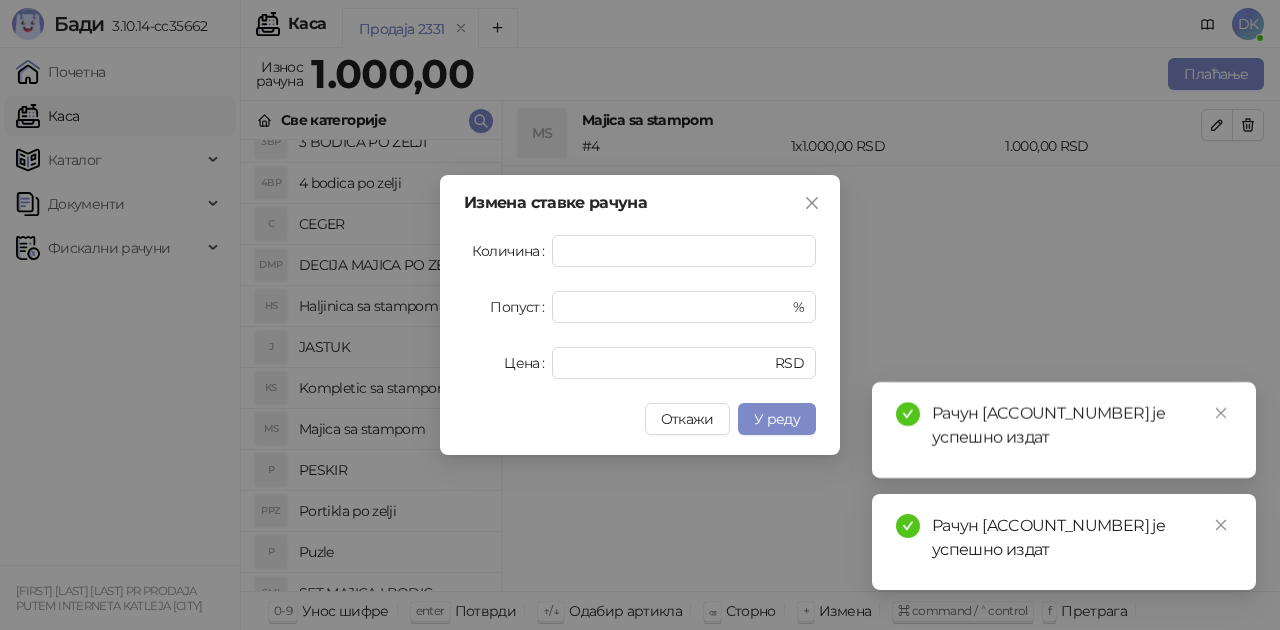 type on "*" 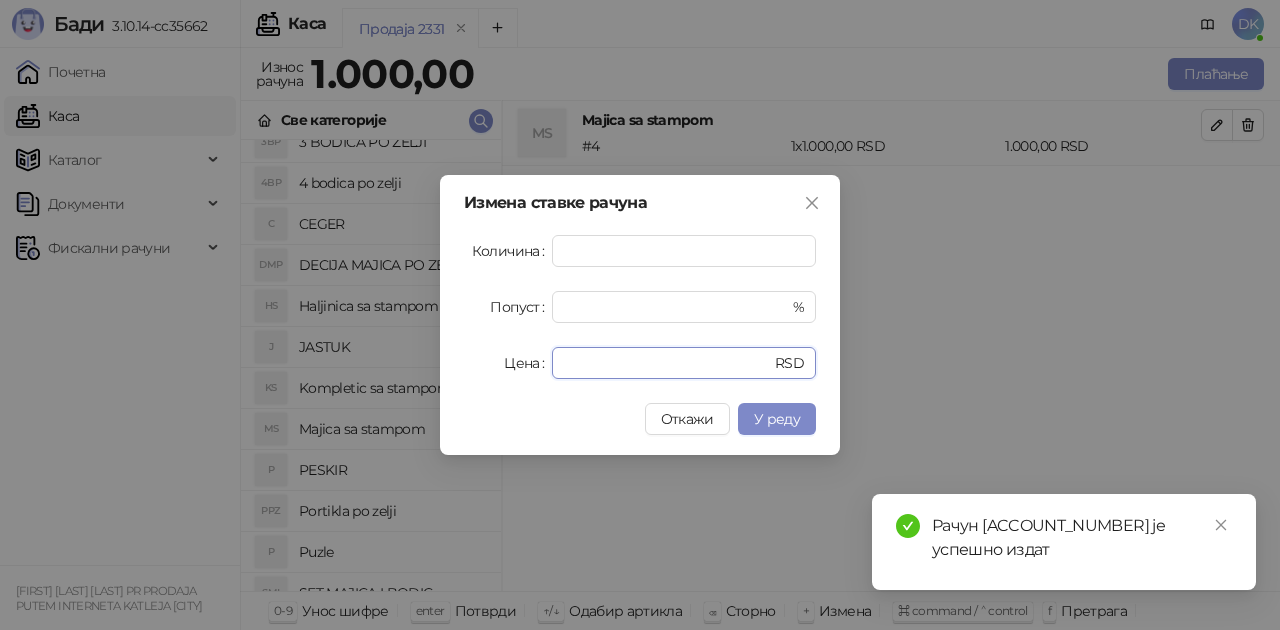 type on "****" 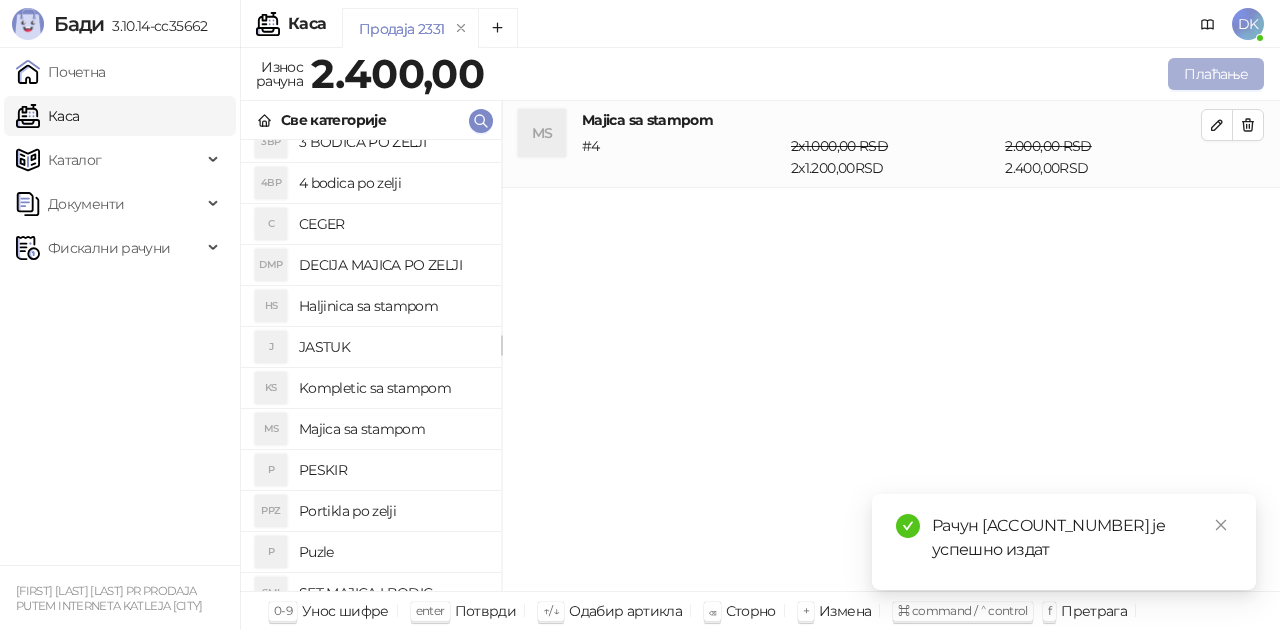 click on "Плаћање" at bounding box center [1216, 74] 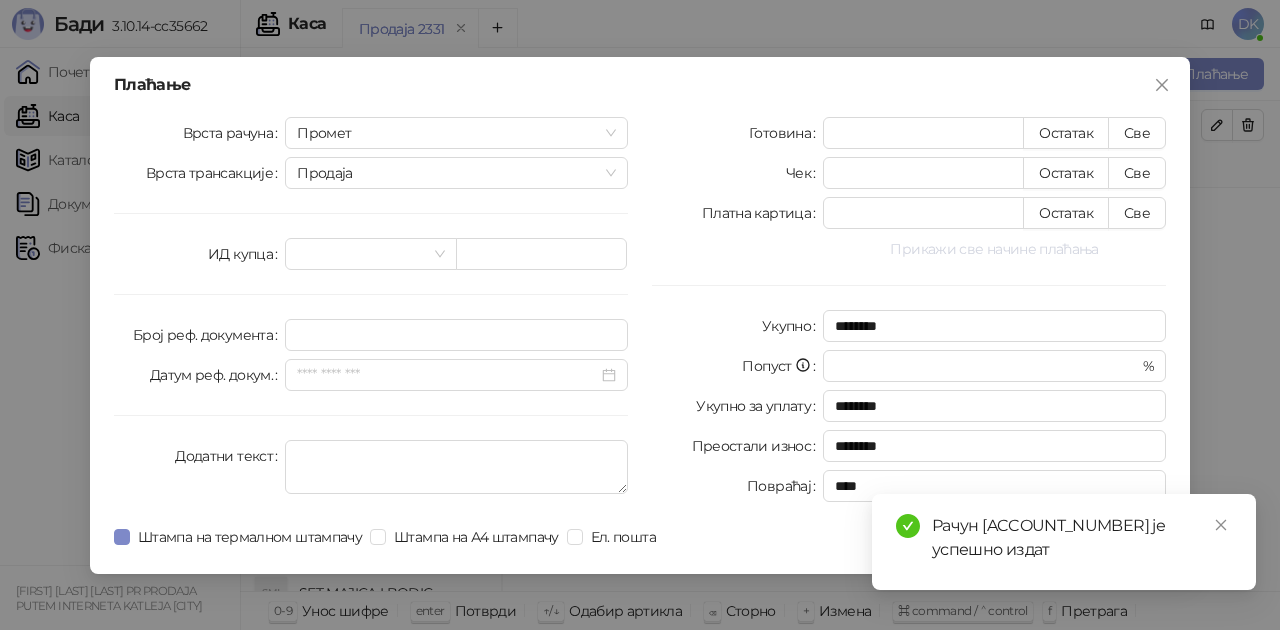 click on "Прикажи све начине плаћања" at bounding box center (994, 249) 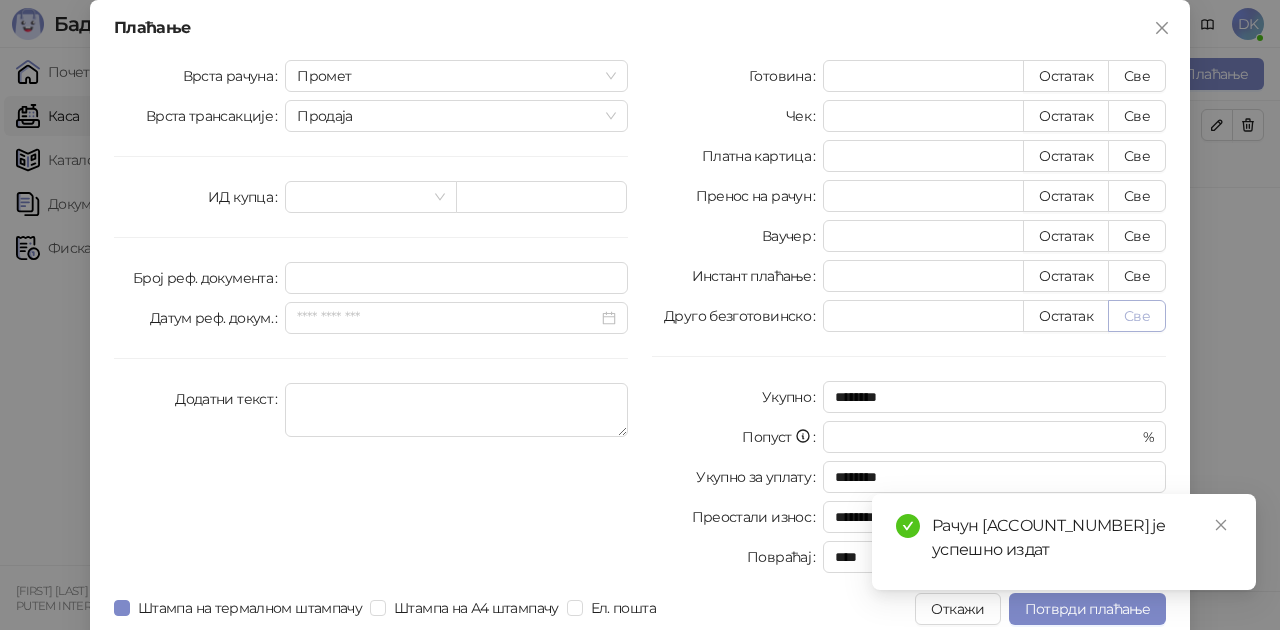 click on "Све" at bounding box center (1137, 316) 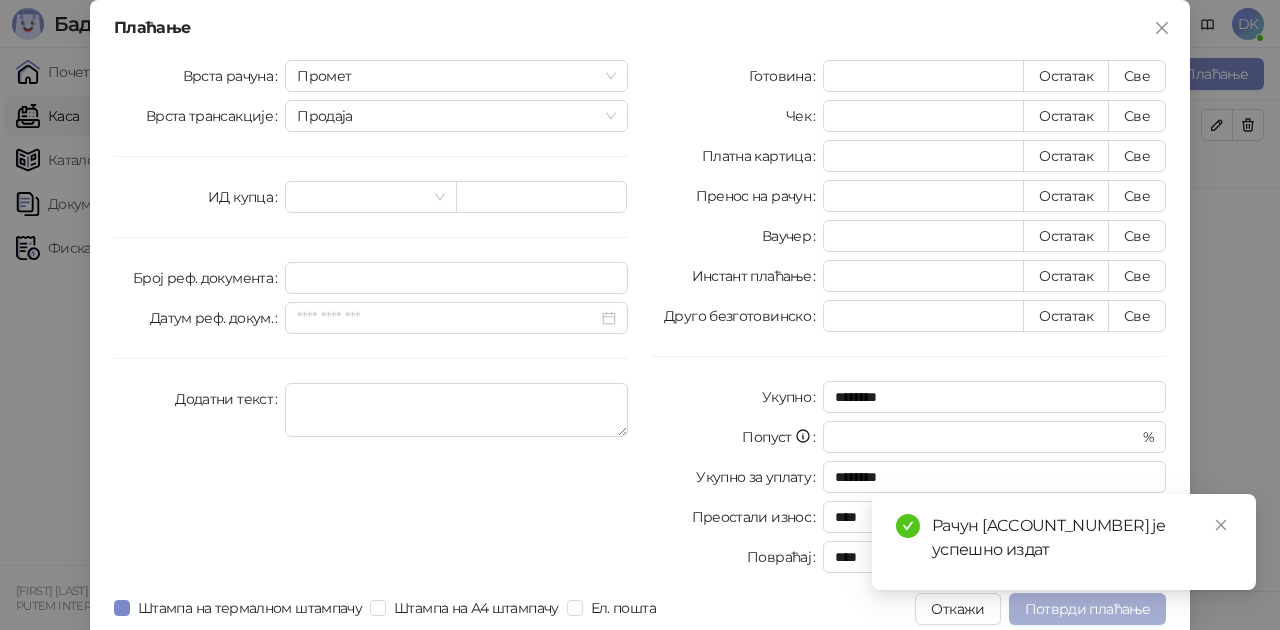 click on "Потврди плаћање" at bounding box center (1087, 609) 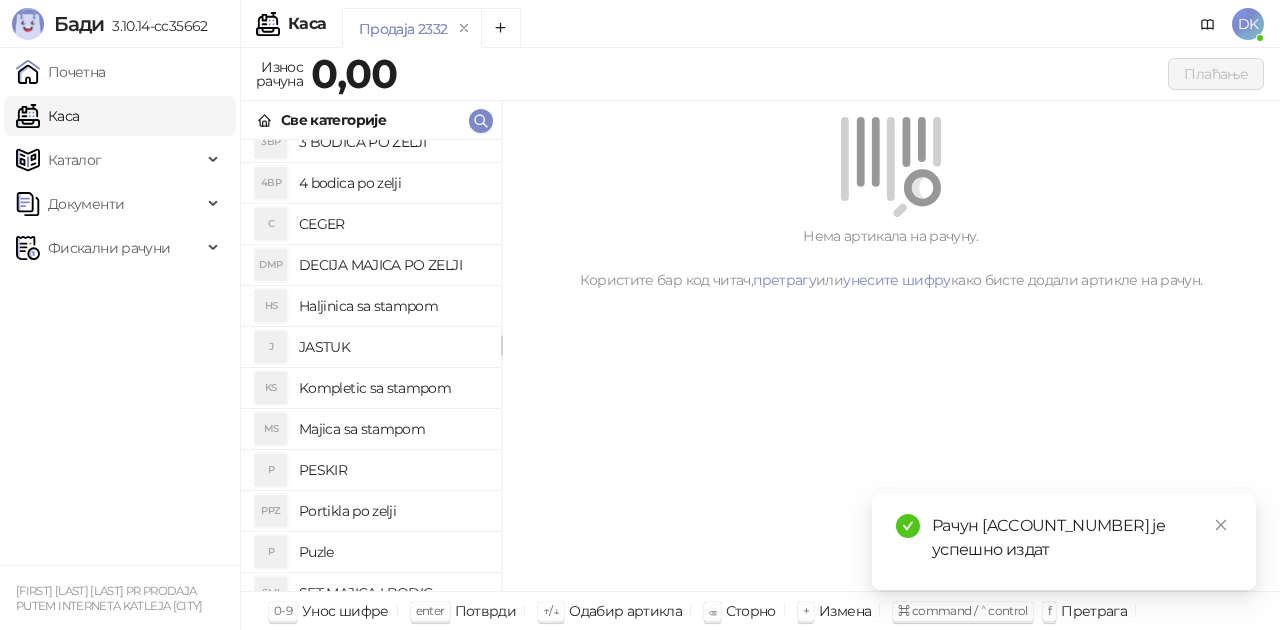scroll, scrollTop: 200, scrollLeft: 0, axis: vertical 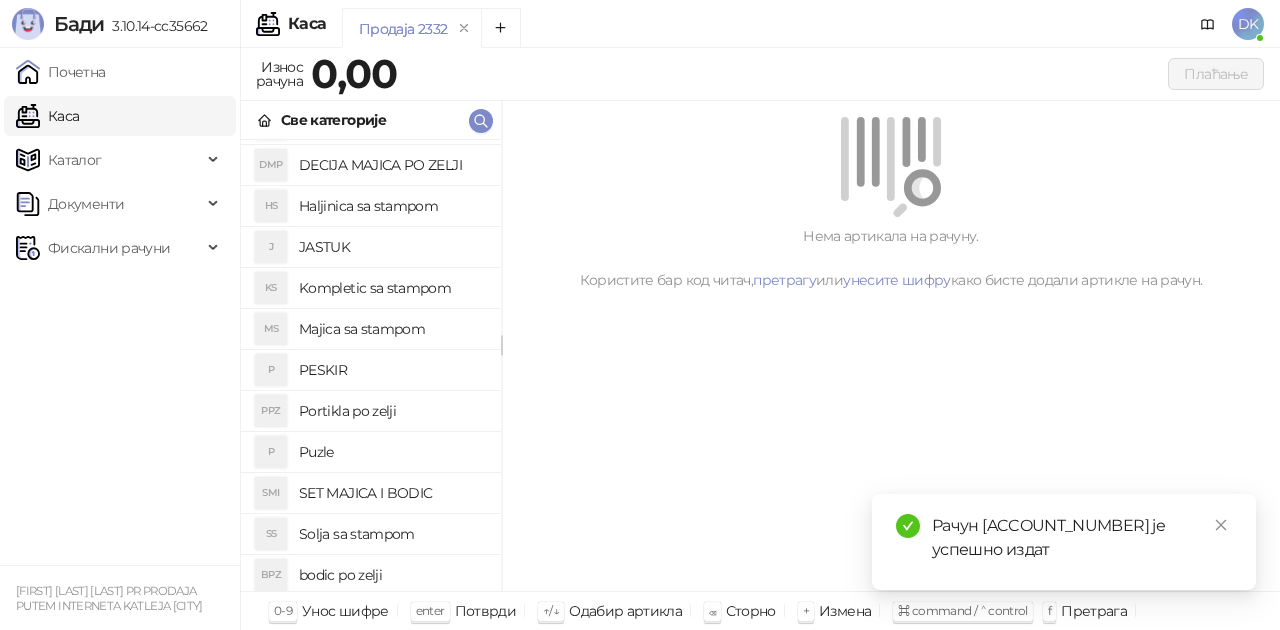 click on "SET MAJICA I BODIC" at bounding box center (392, 493) 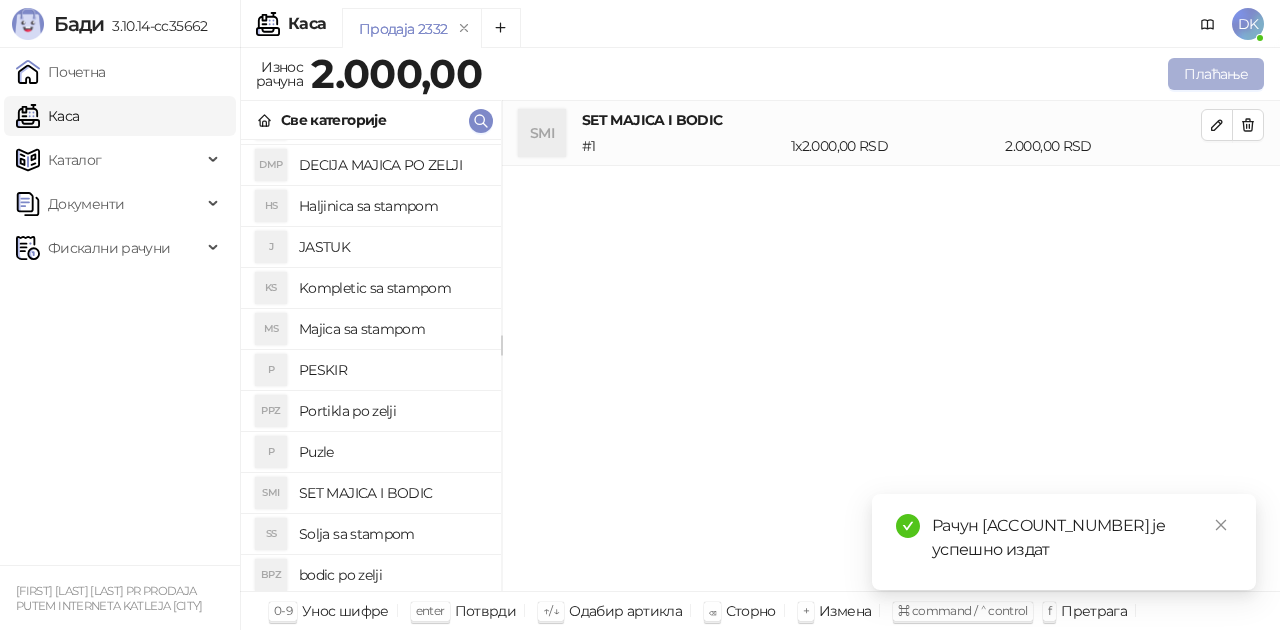 click on "Плаћање" at bounding box center [1216, 74] 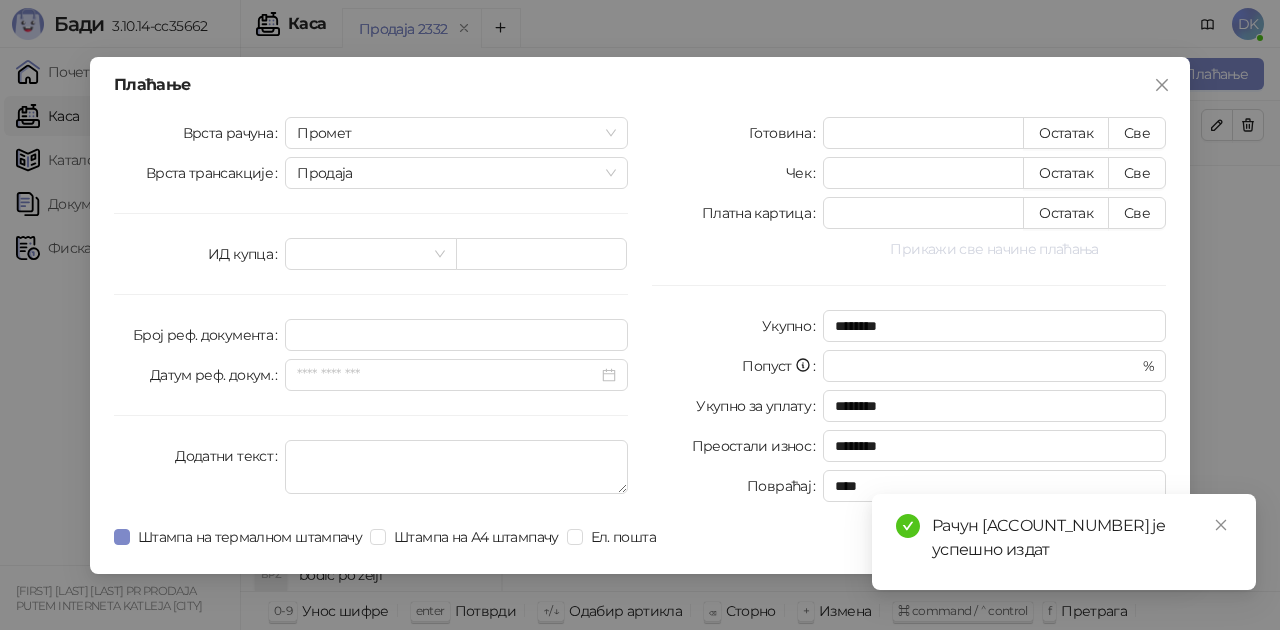 click on "Прикажи све начине плаћања" at bounding box center (994, 249) 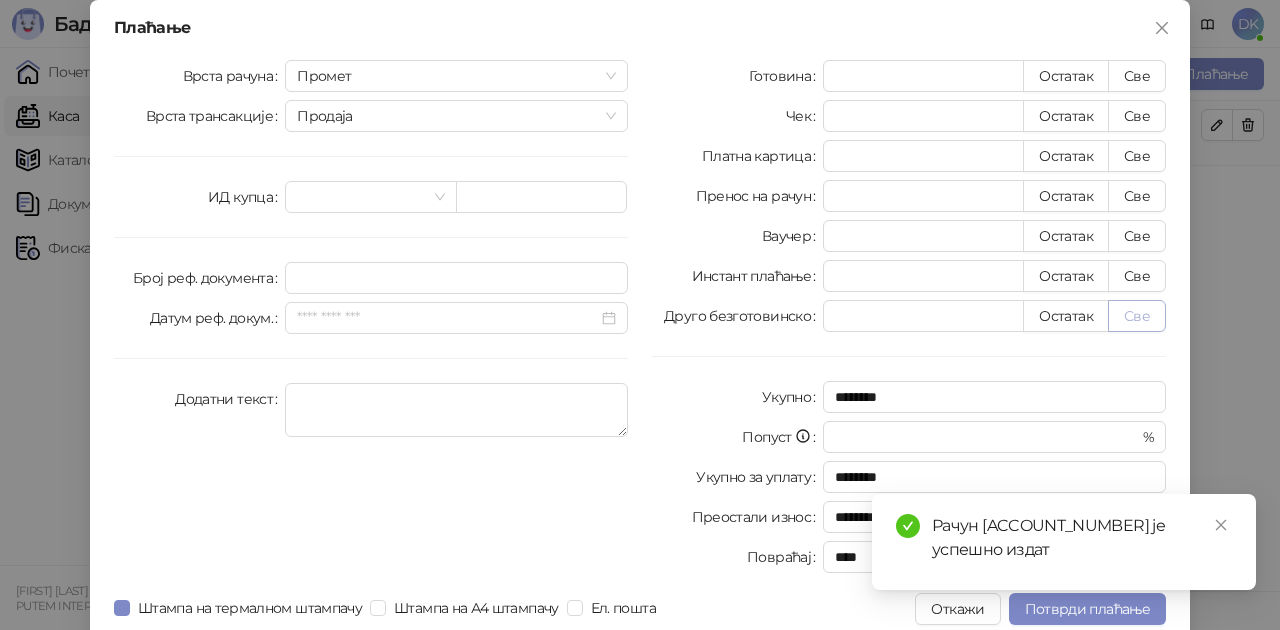 click on "Све" at bounding box center (1137, 316) 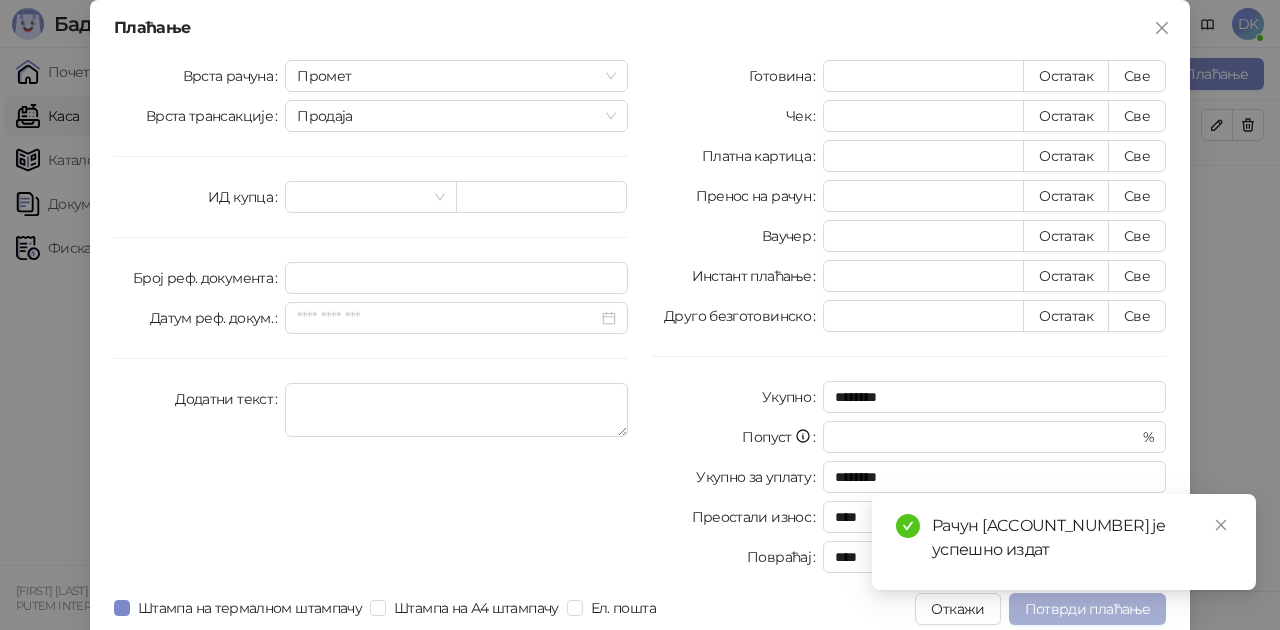 click on "Потврди плаћање" at bounding box center [1087, 609] 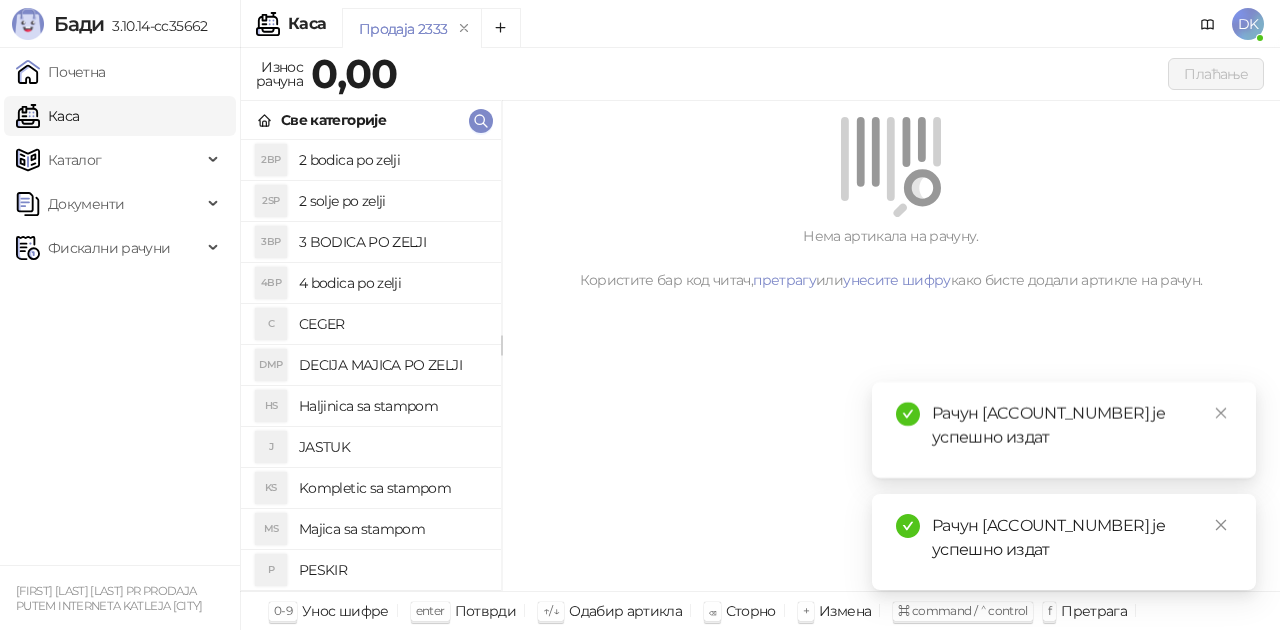 click on "Majica sa stampom" at bounding box center (392, 529) 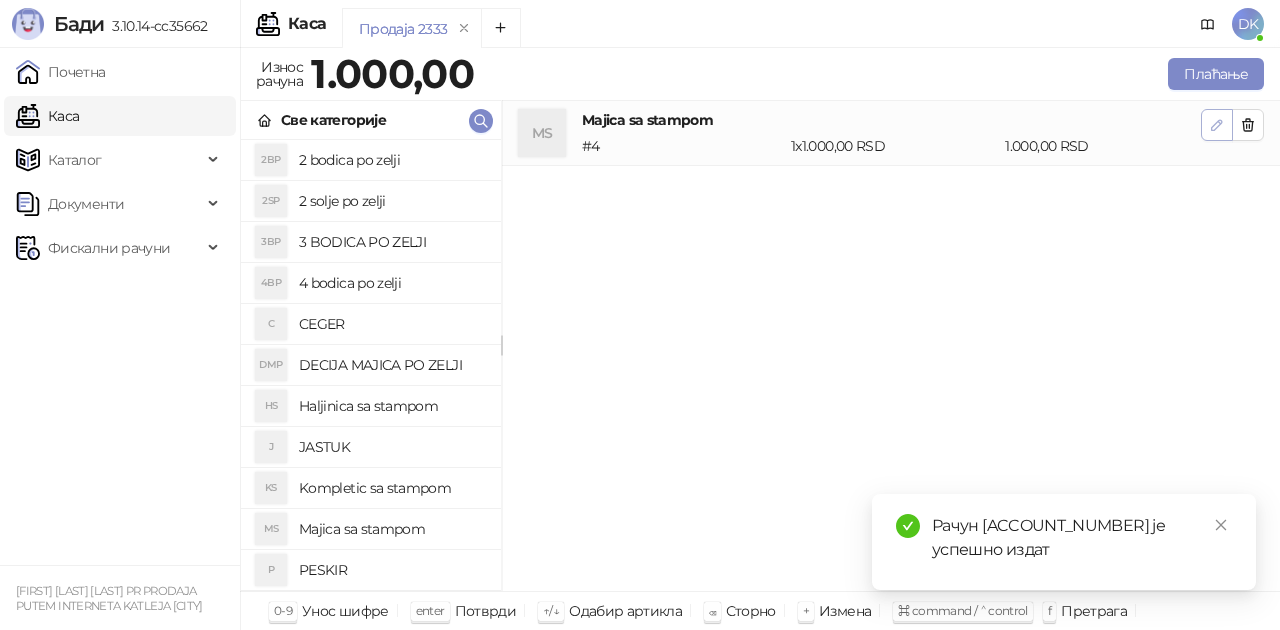 click 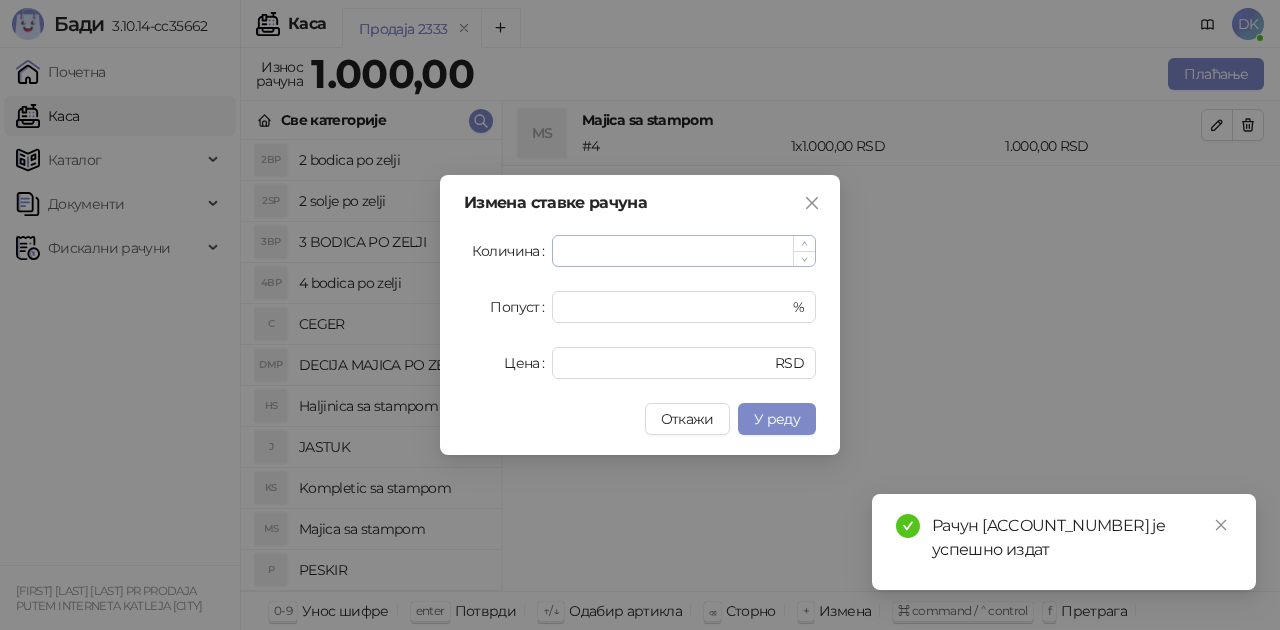 type on "*" 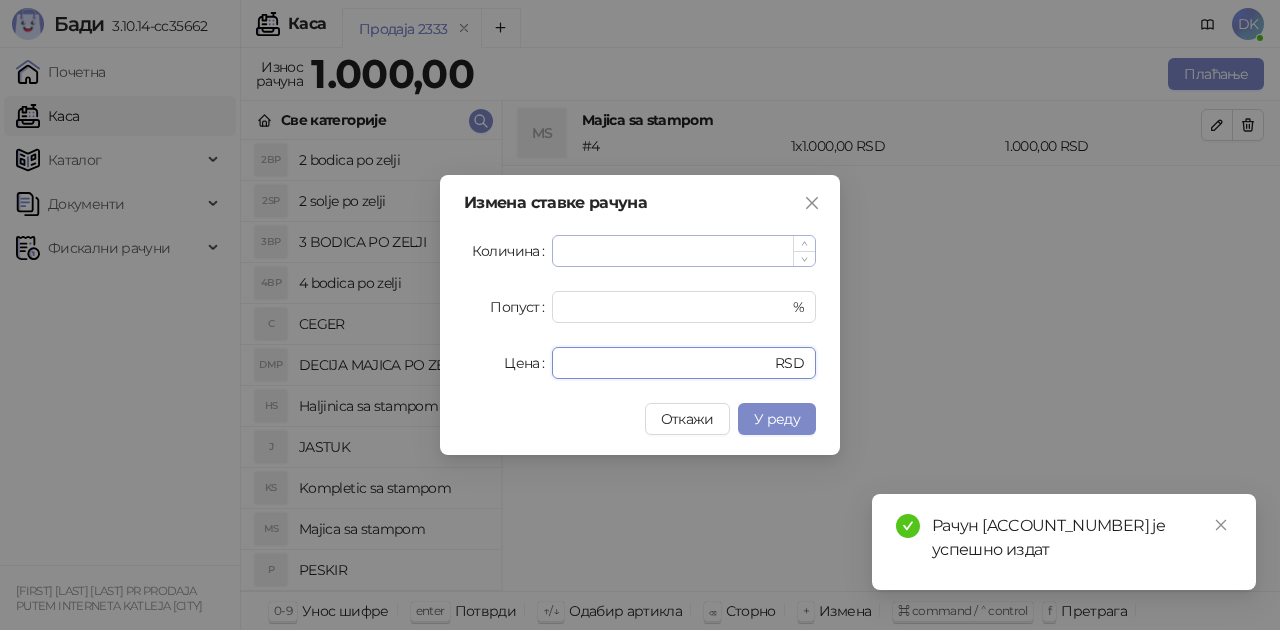 type on "***" 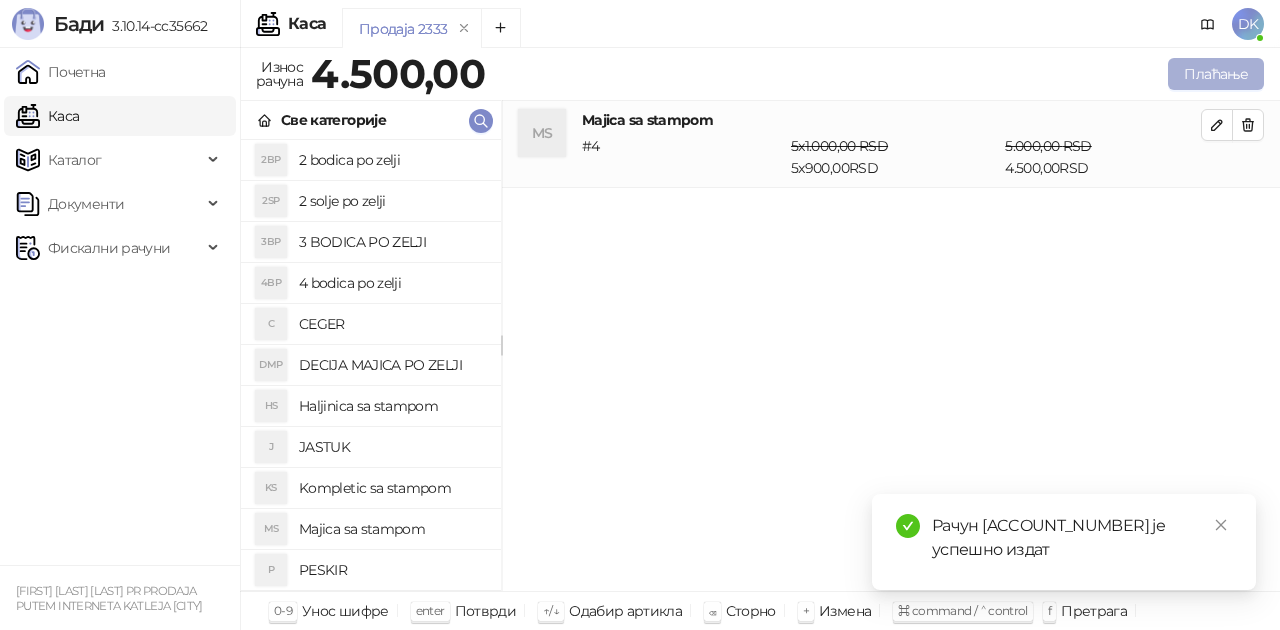 click on "Плаћање" at bounding box center (1216, 74) 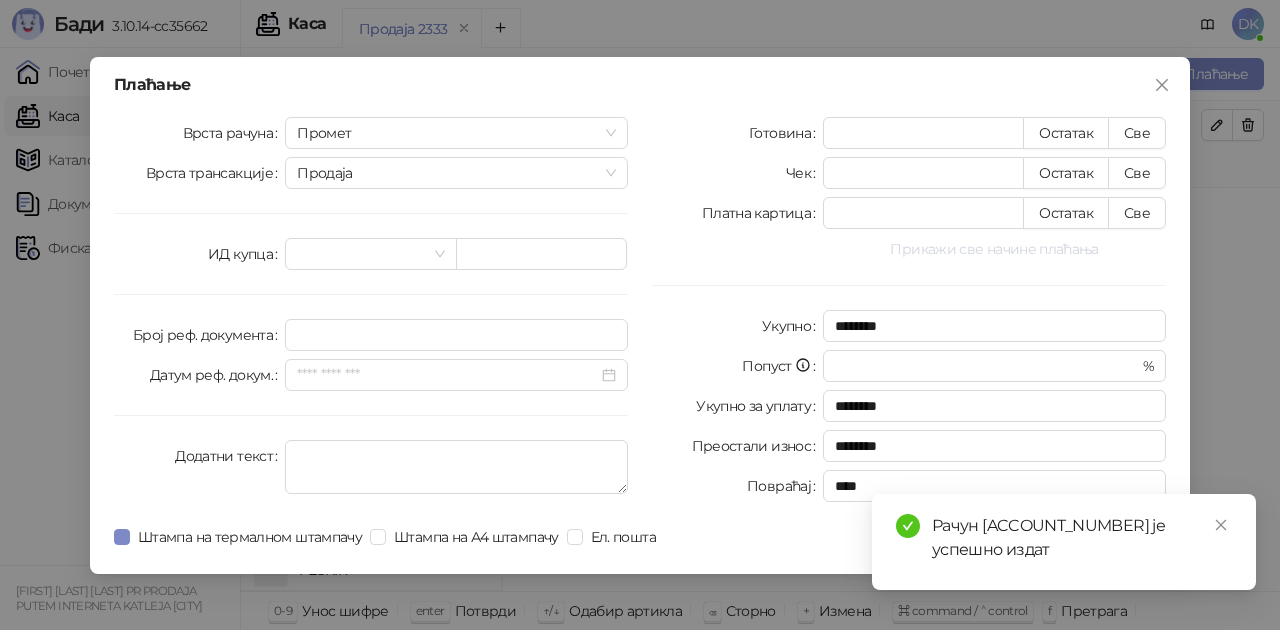 click on "Прикажи све начине плаћања" at bounding box center [994, 249] 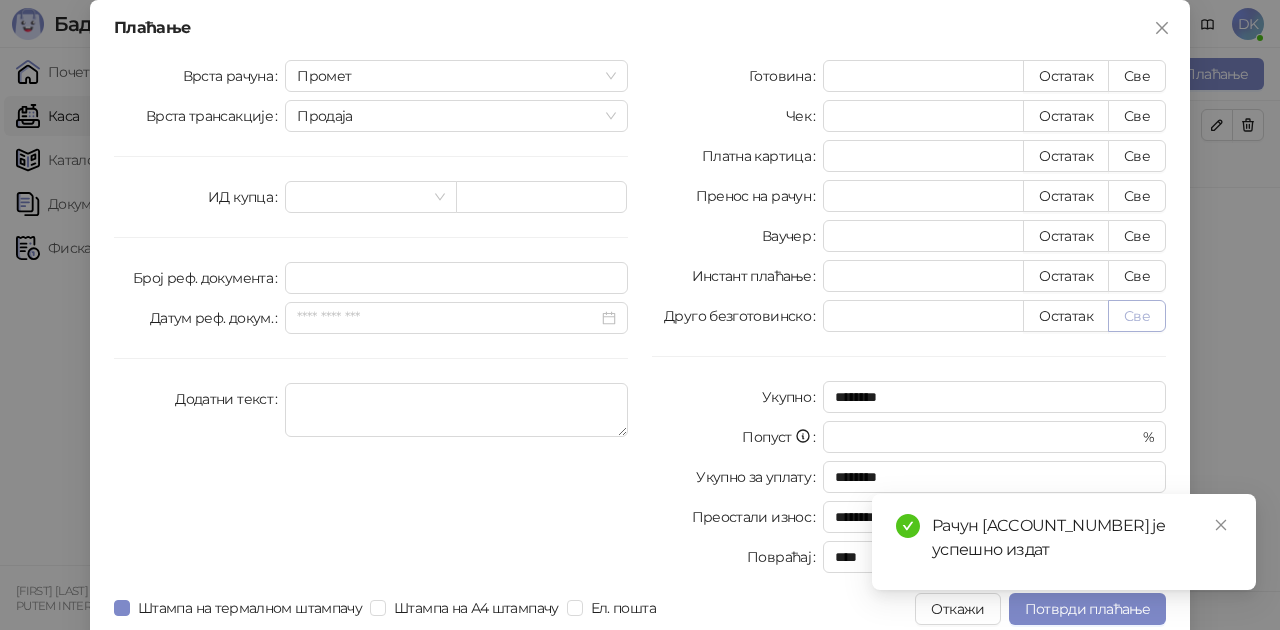 click on "Све" at bounding box center (1137, 316) 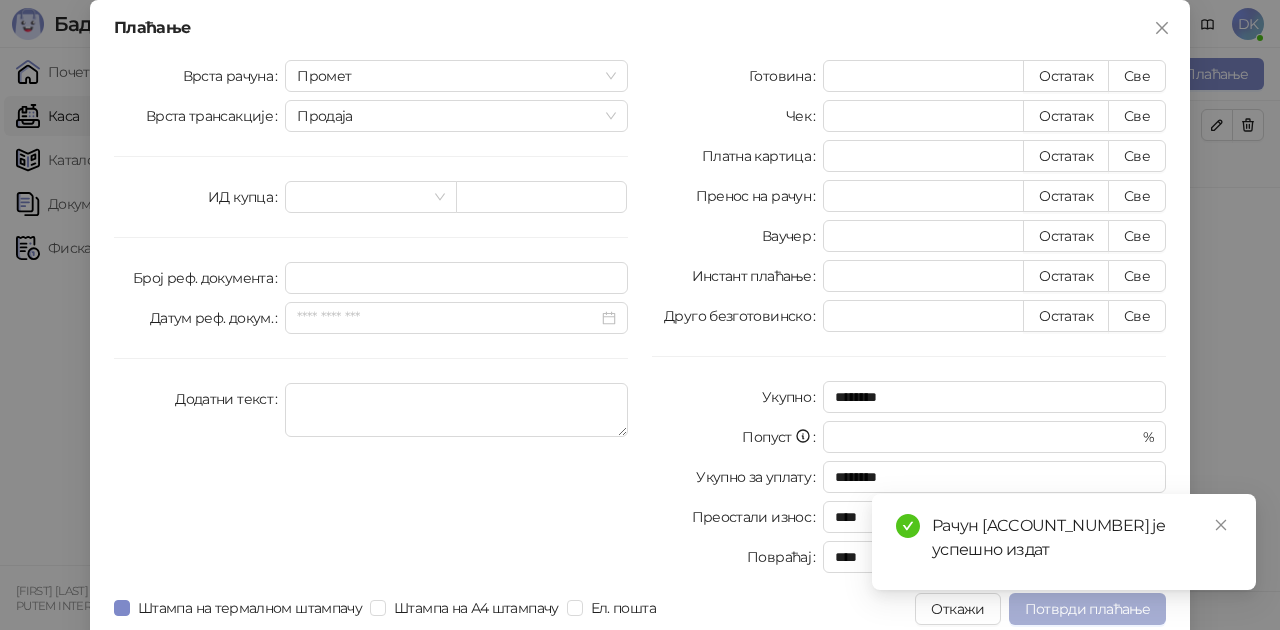 click on "Потврди плаћање" at bounding box center (1087, 609) 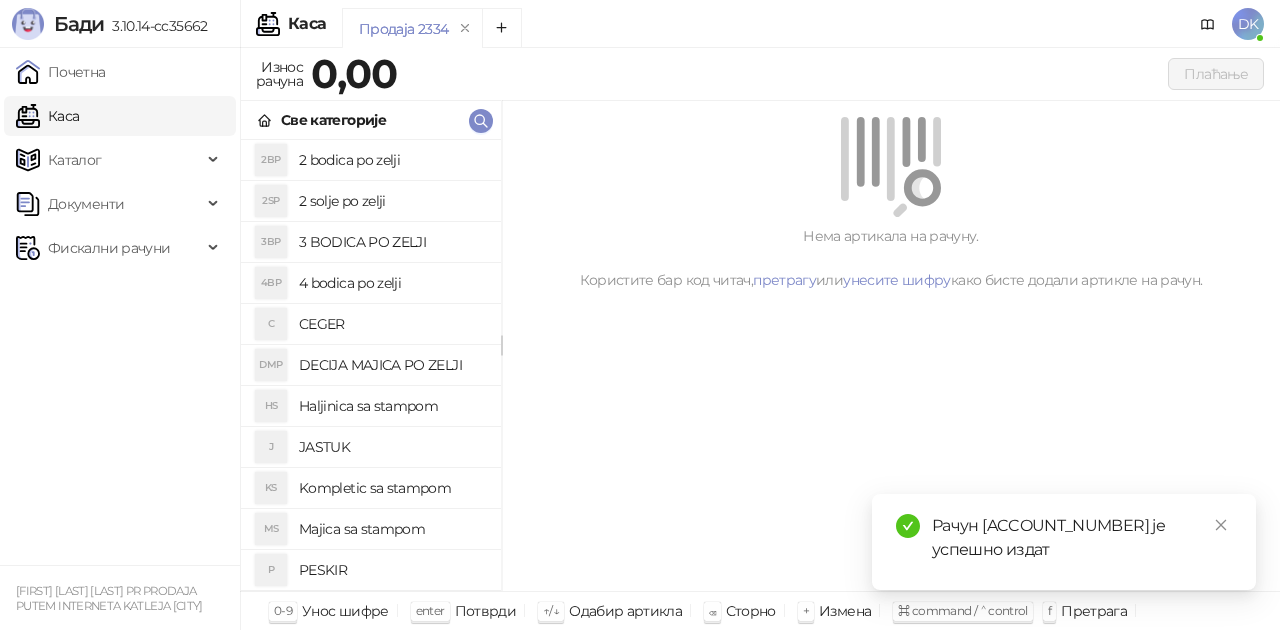 click on "2 bodica po zelji" at bounding box center [392, 160] 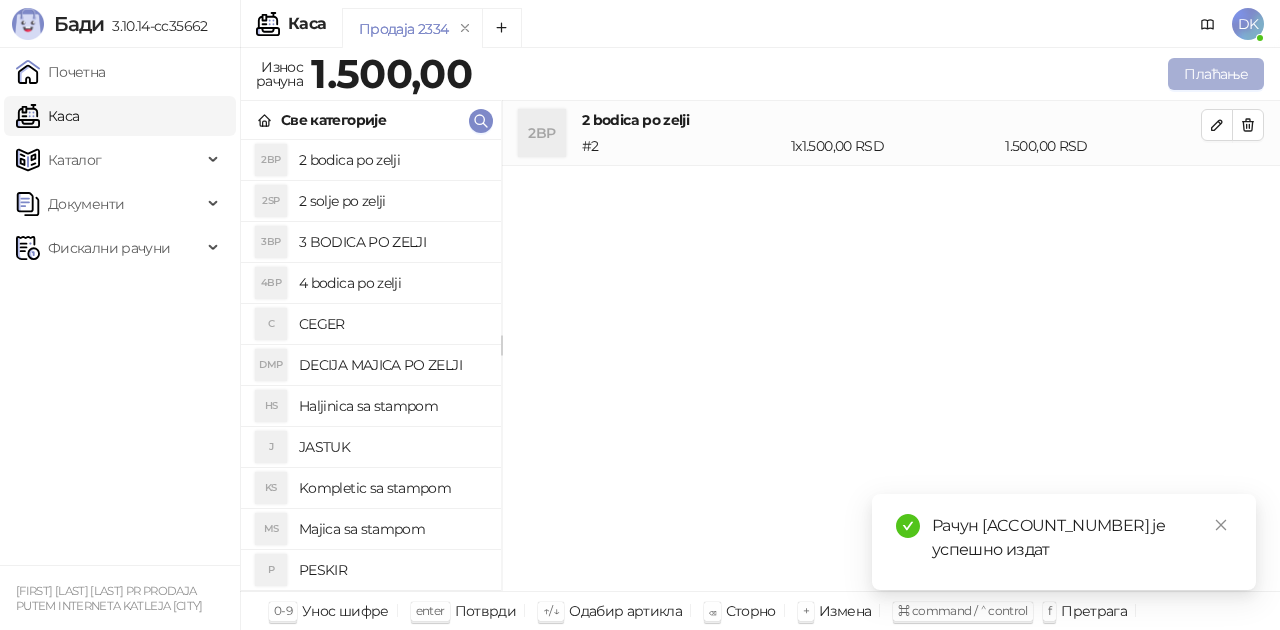 click on "Плаћање" at bounding box center [1216, 74] 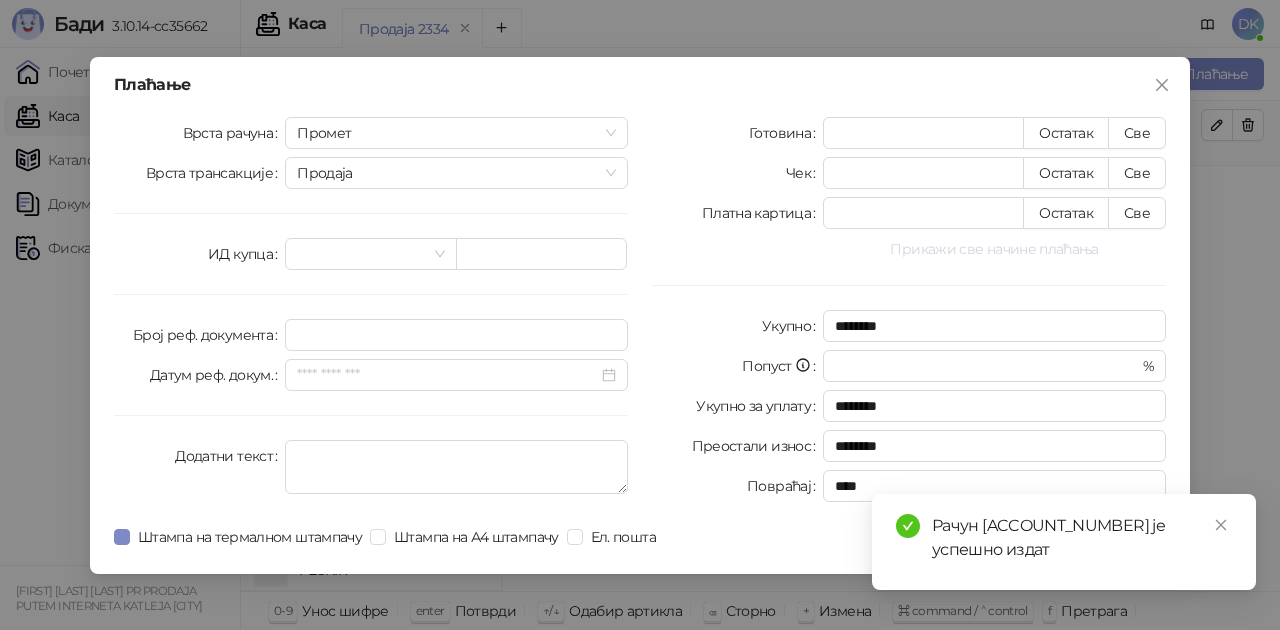 click on "Прикажи све начине плаћања" at bounding box center (994, 249) 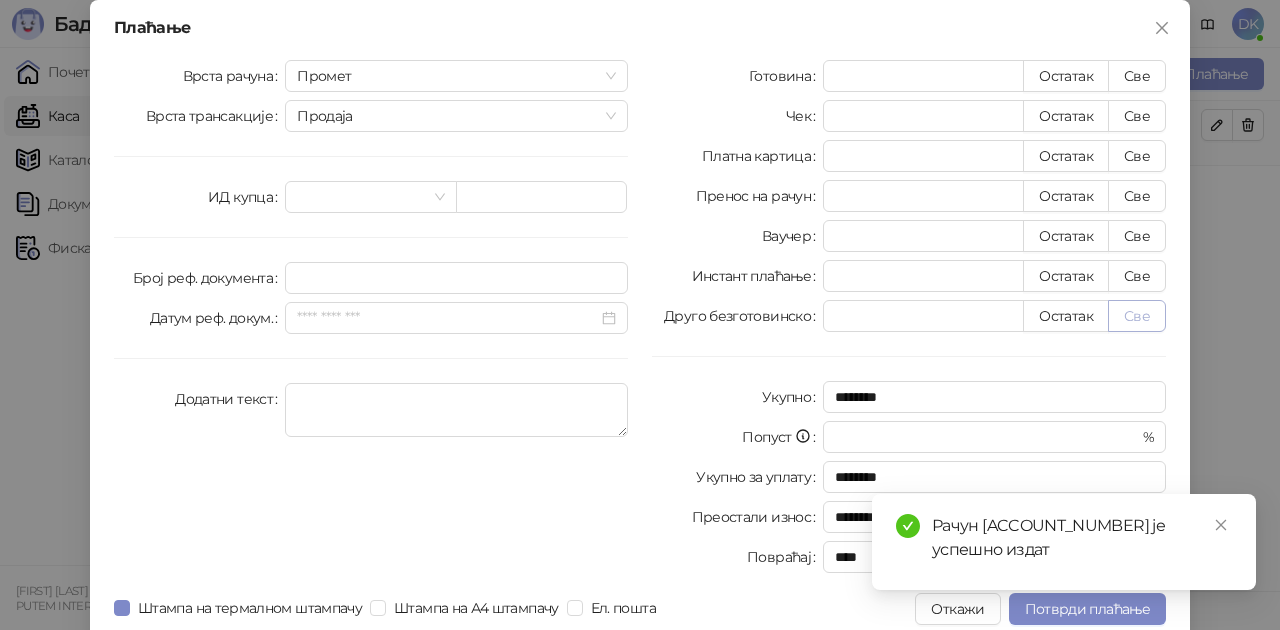 click on "Све" at bounding box center [1137, 316] 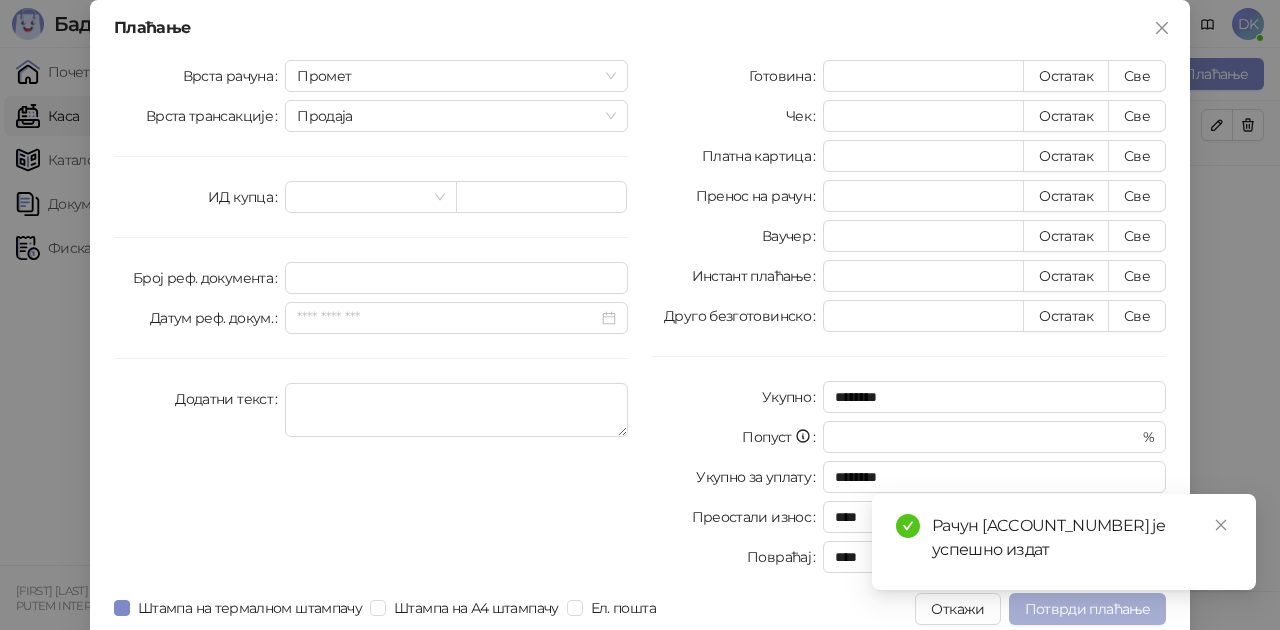 click on "Потврди плаћање" at bounding box center [1087, 609] 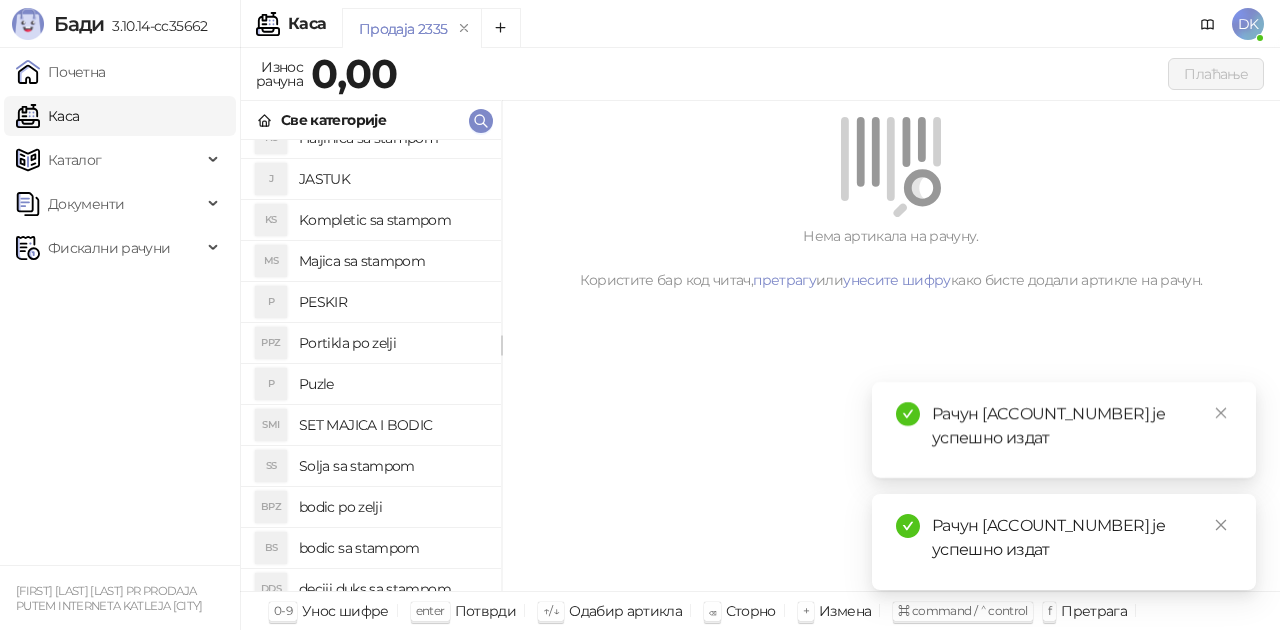 scroll, scrollTop: 300, scrollLeft: 0, axis: vertical 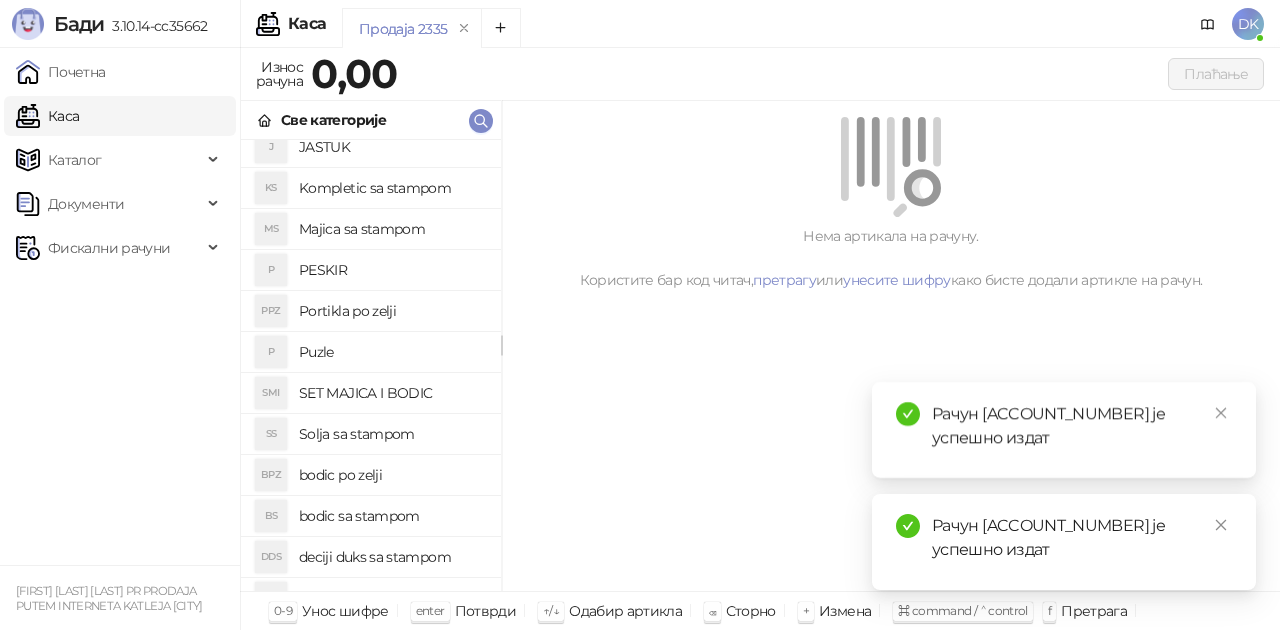 click on "bodic po zelji" at bounding box center (392, 475) 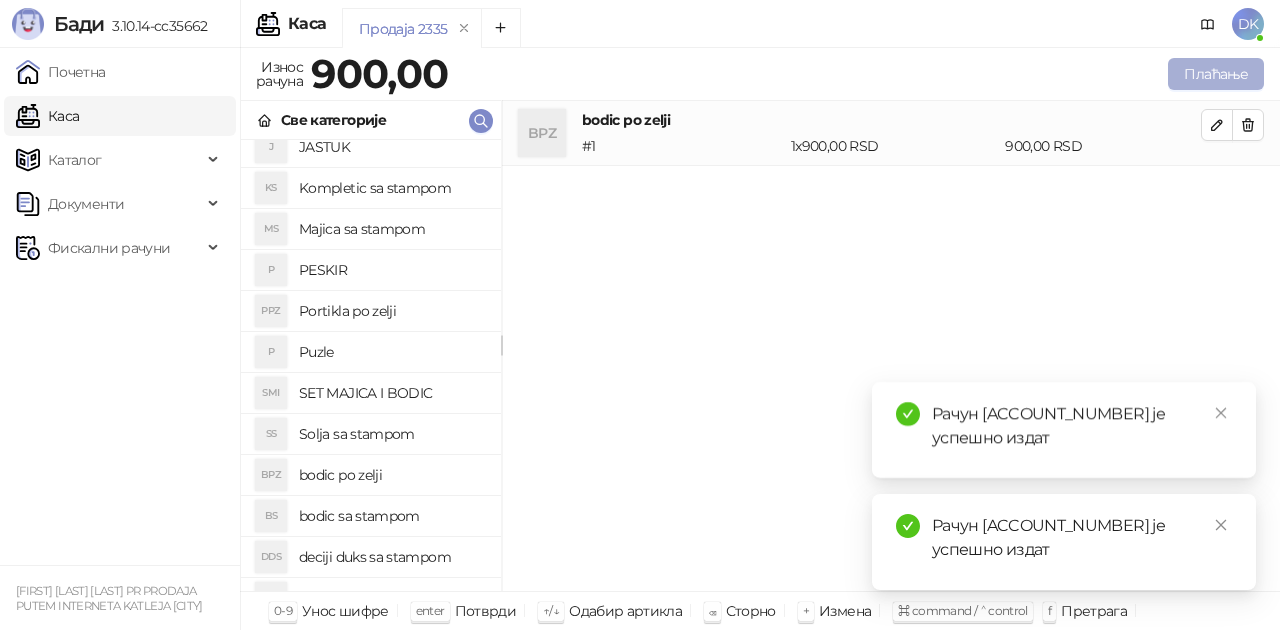 click on "Плаћање" at bounding box center (1216, 74) 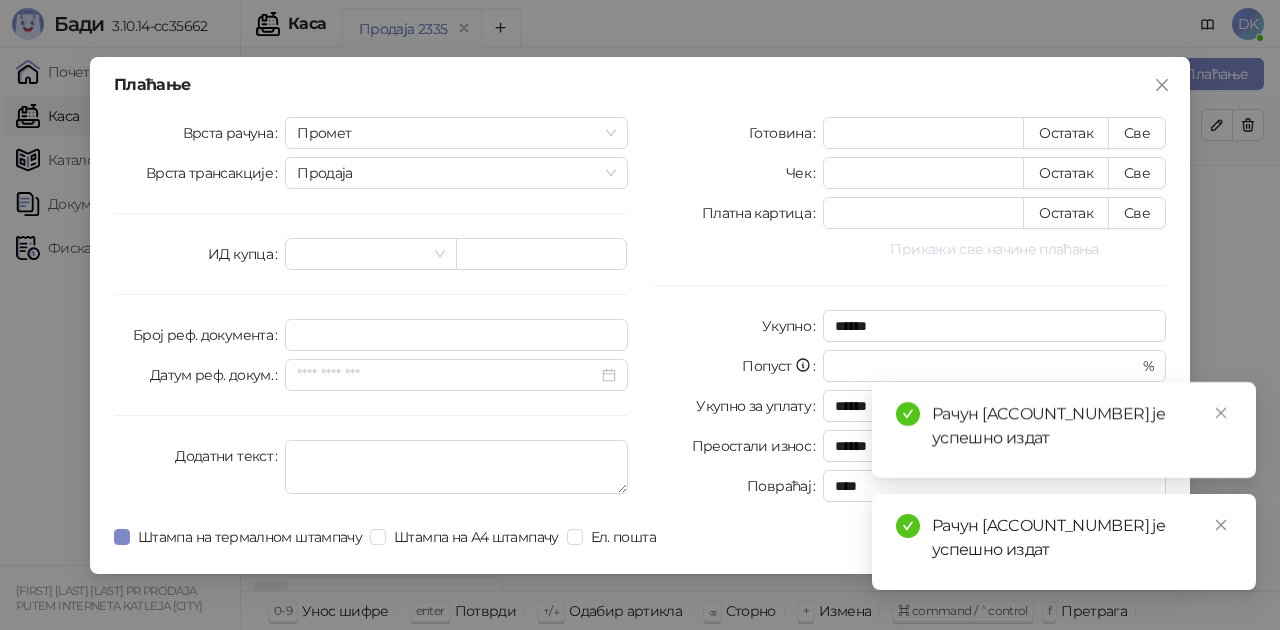 click on "Прикажи све начине плаћања" at bounding box center (994, 249) 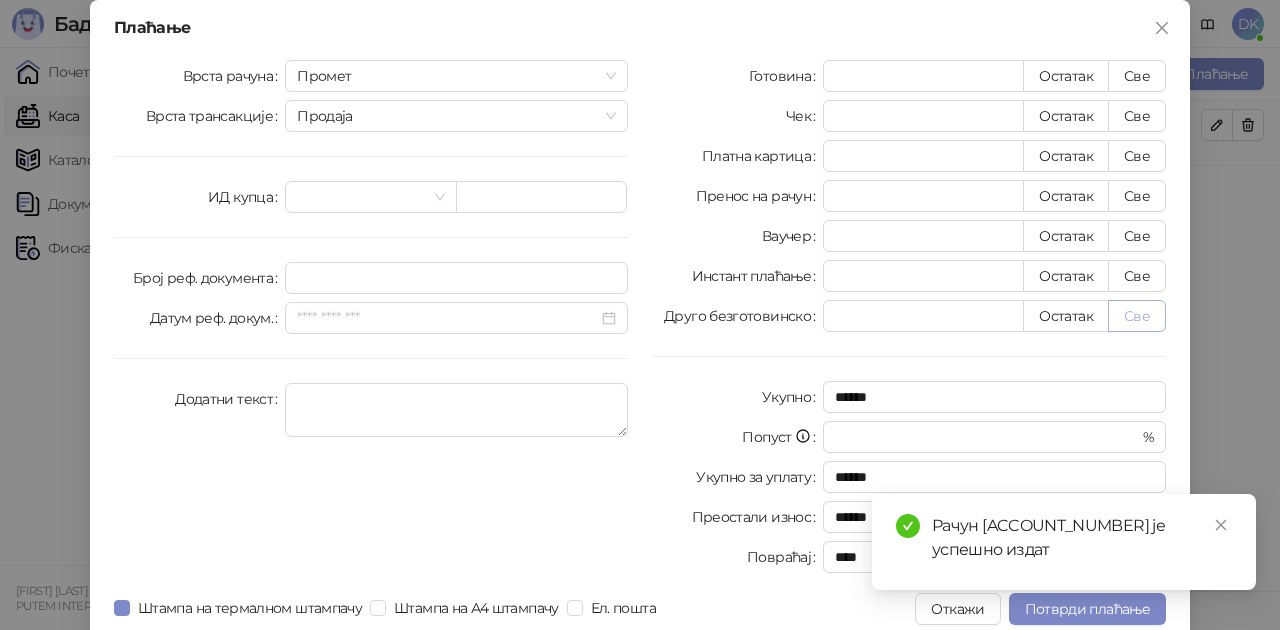 click on "Све" at bounding box center [1137, 316] 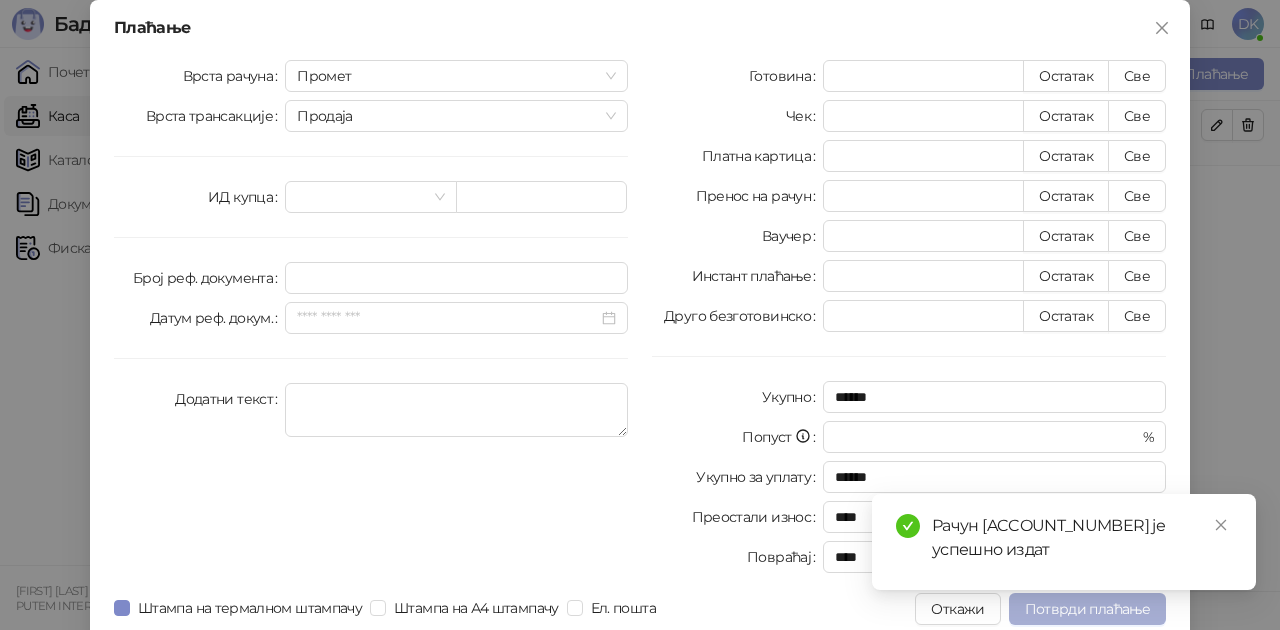 click on "Потврди плаћање" at bounding box center (1087, 609) 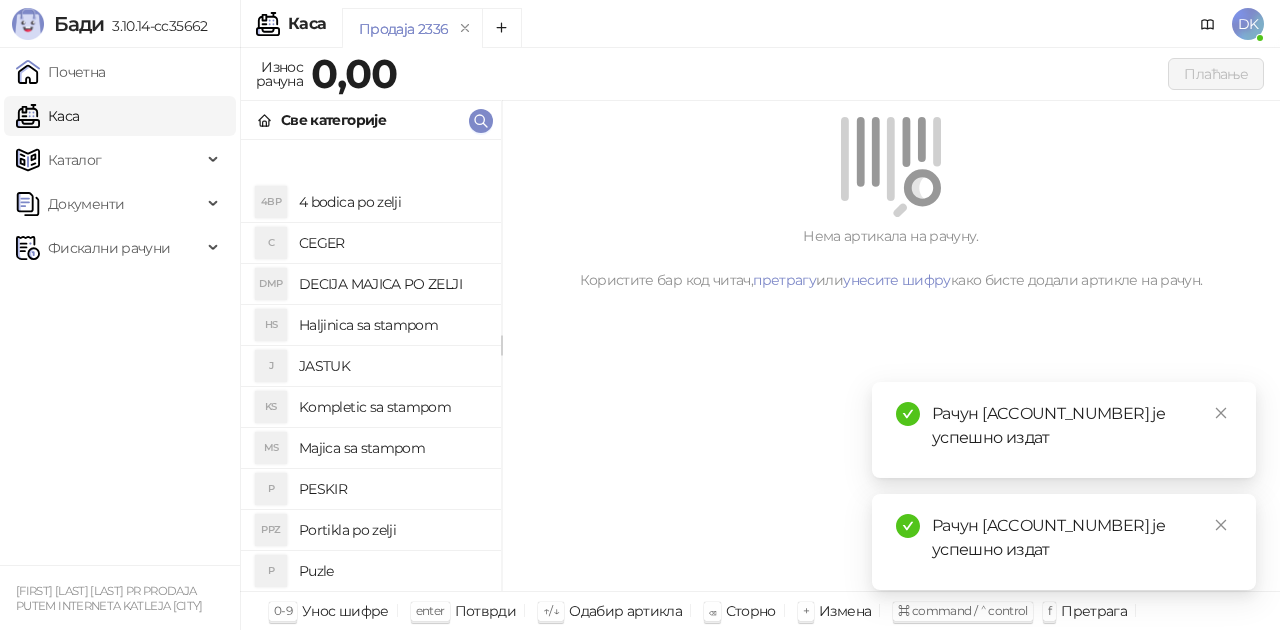 scroll, scrollTop: 200, scrollLeft: 0, axis: vertical 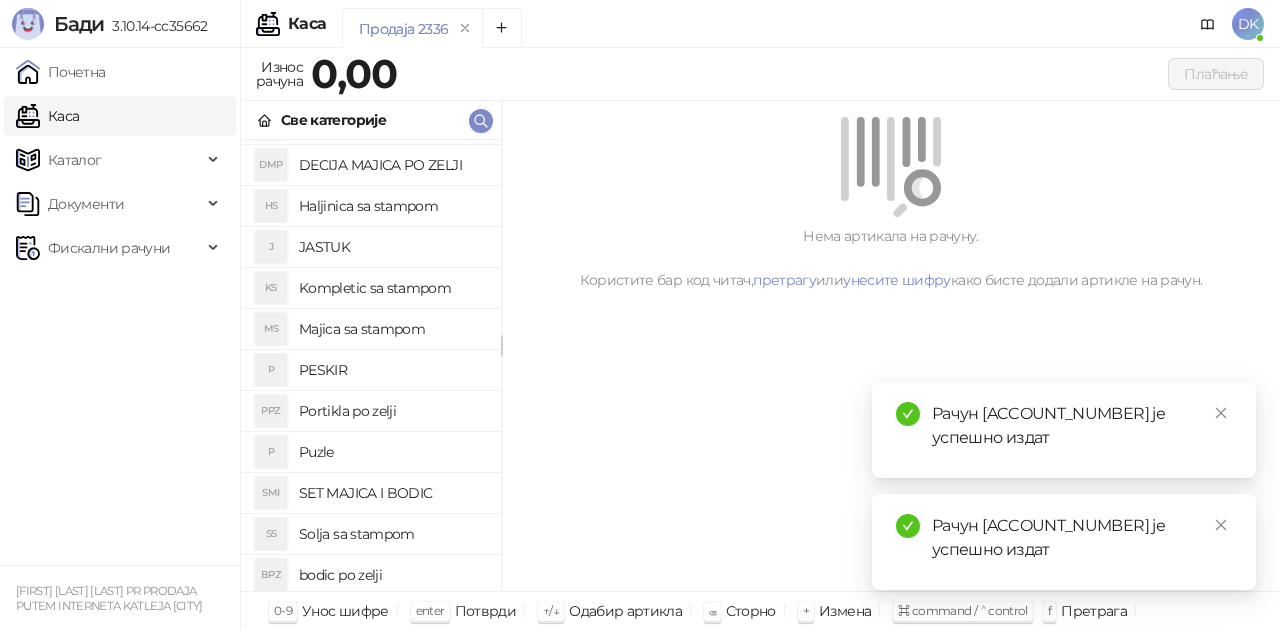 click on "DECIJA MAJICA PO ZELJI" at bounding box center (392, 165) 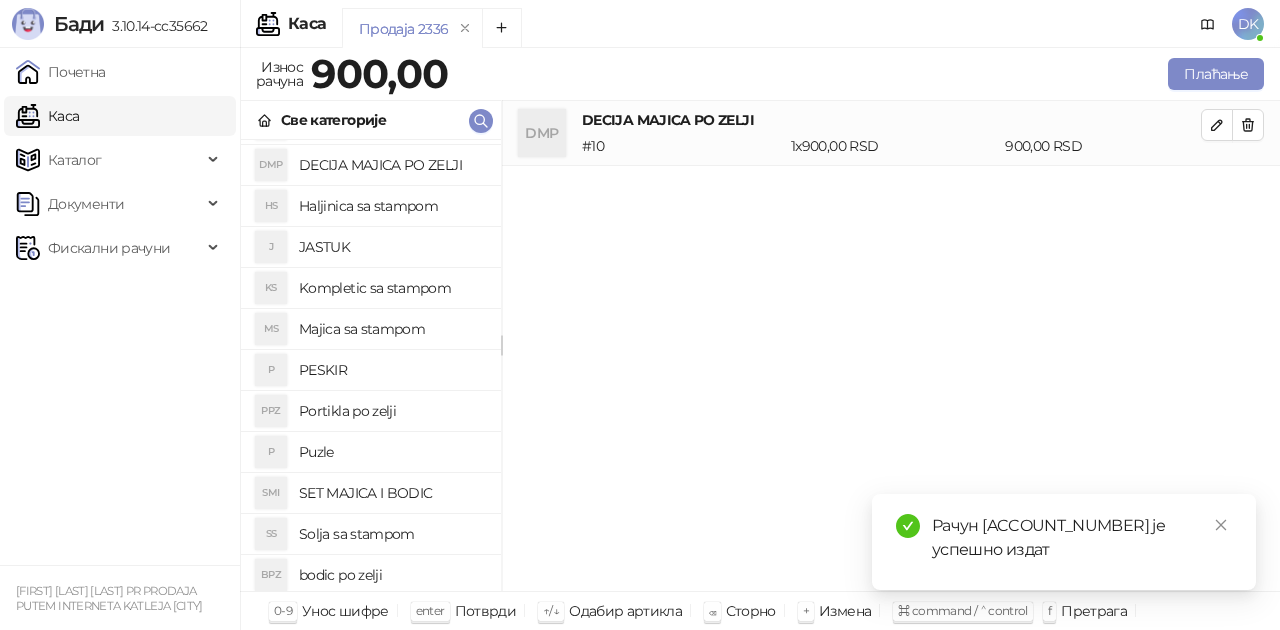 click on "bodic po zelji" at bounding box center [392, 575] 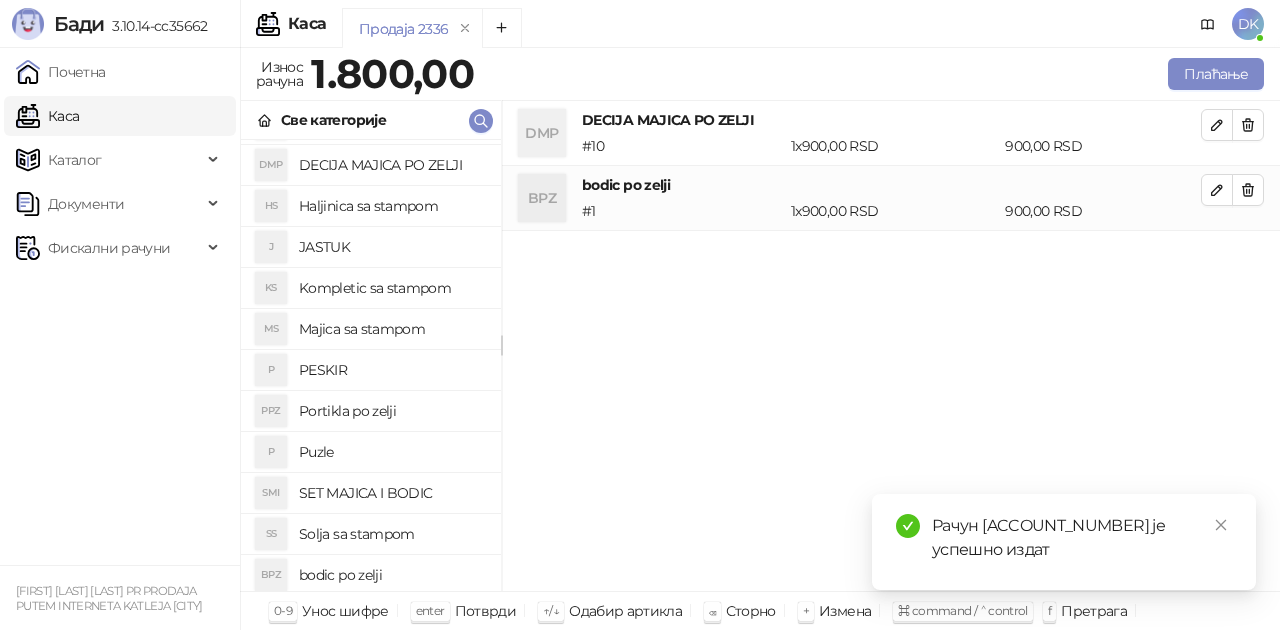 click on "Плаћање" at bounding box center [873, 74] 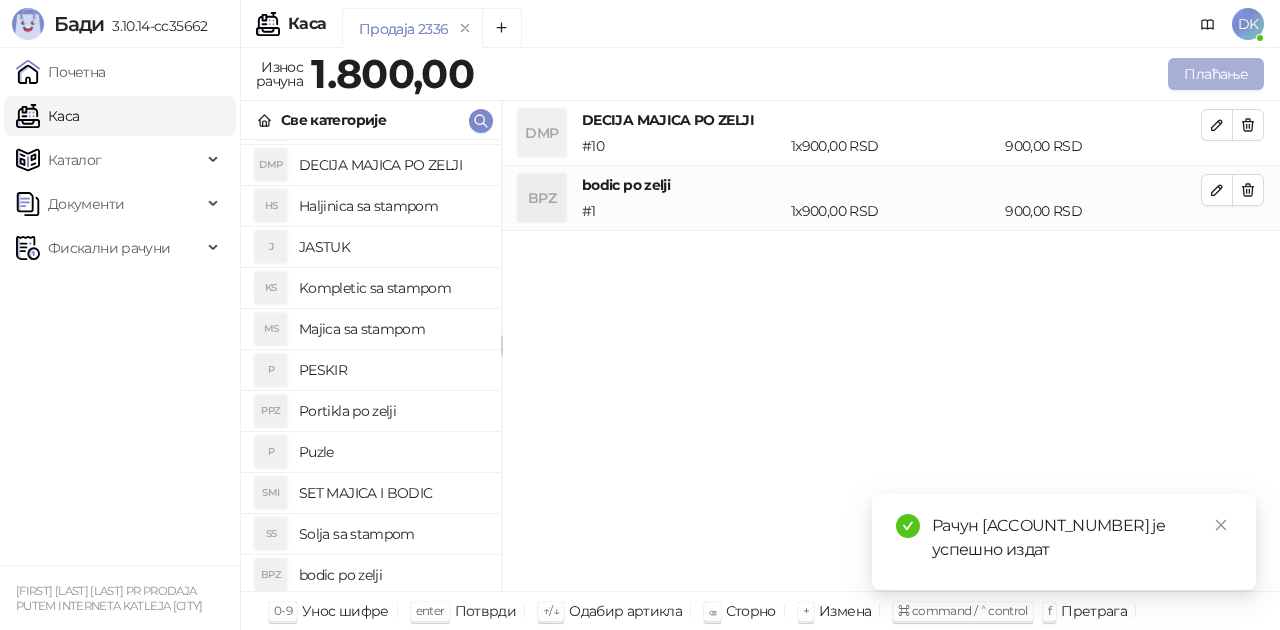 click on "Плаћање" at bounding box center [1216, 74] 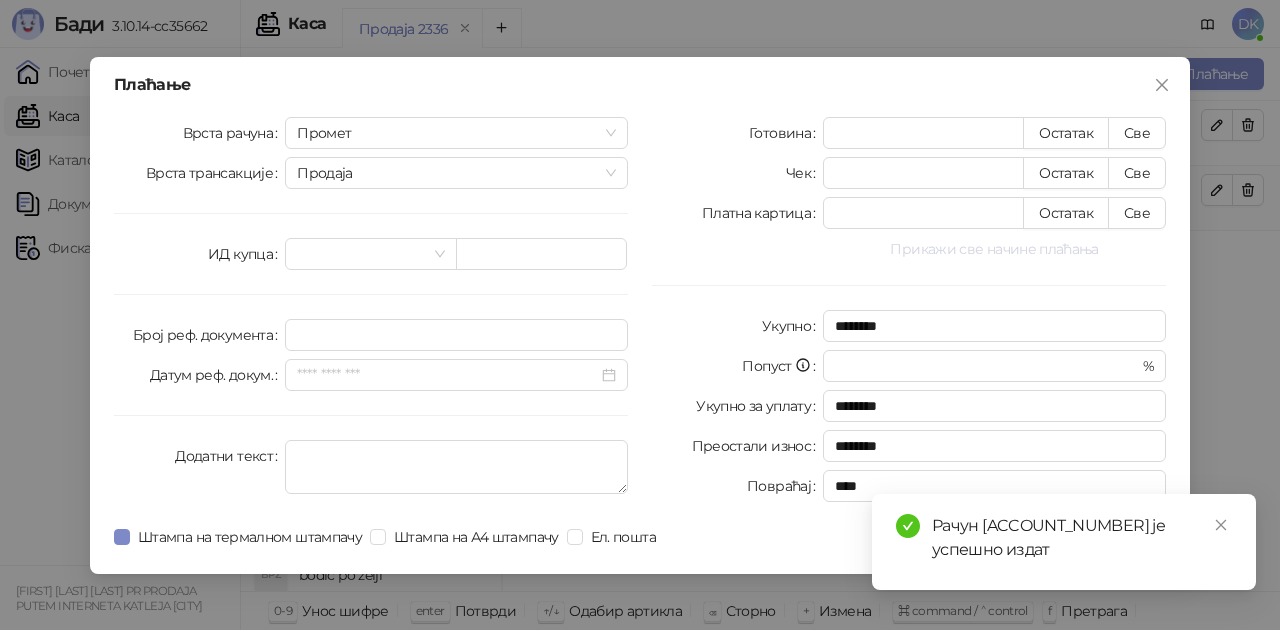 click on "Прикажи све начине плаћања" at bounding box center [994, 249] 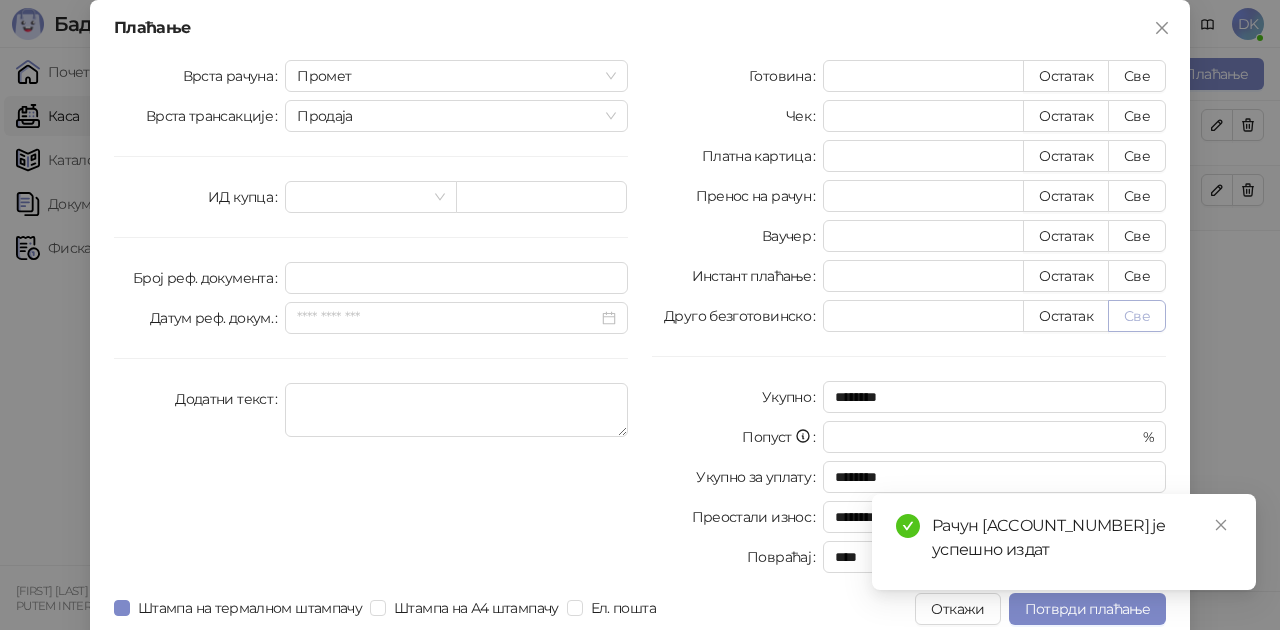 click on "Све" at bounding box center (1137, 316) 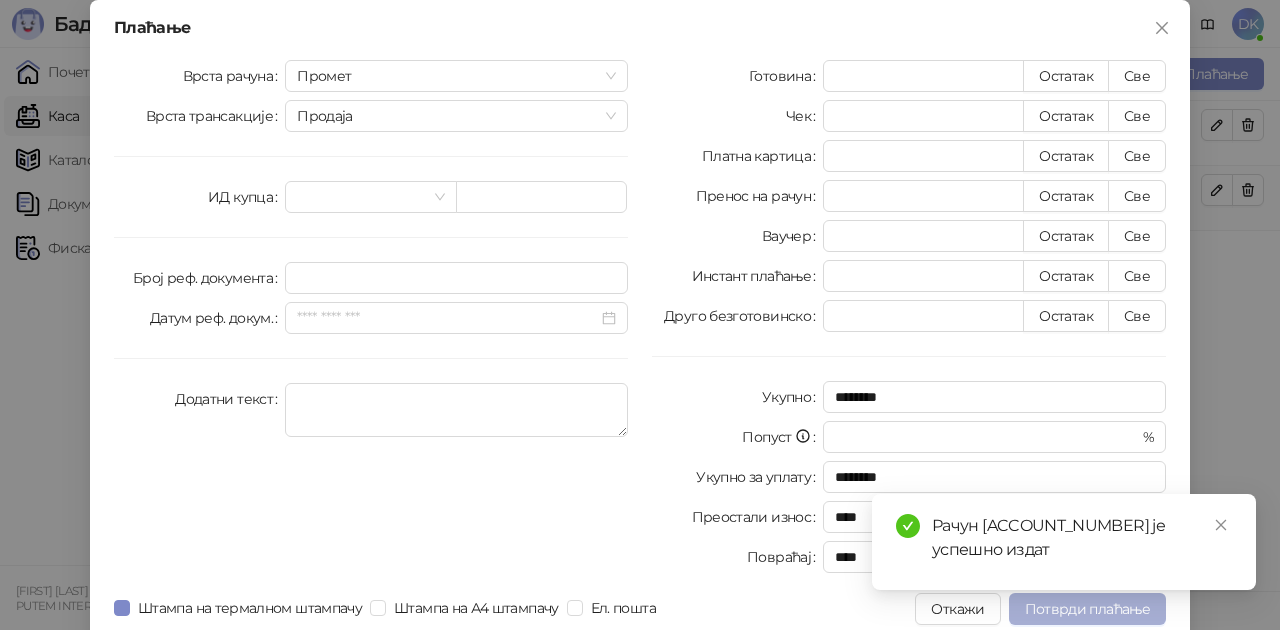 click on "Потврди плаћање" at bounding box center [1087, 609] 